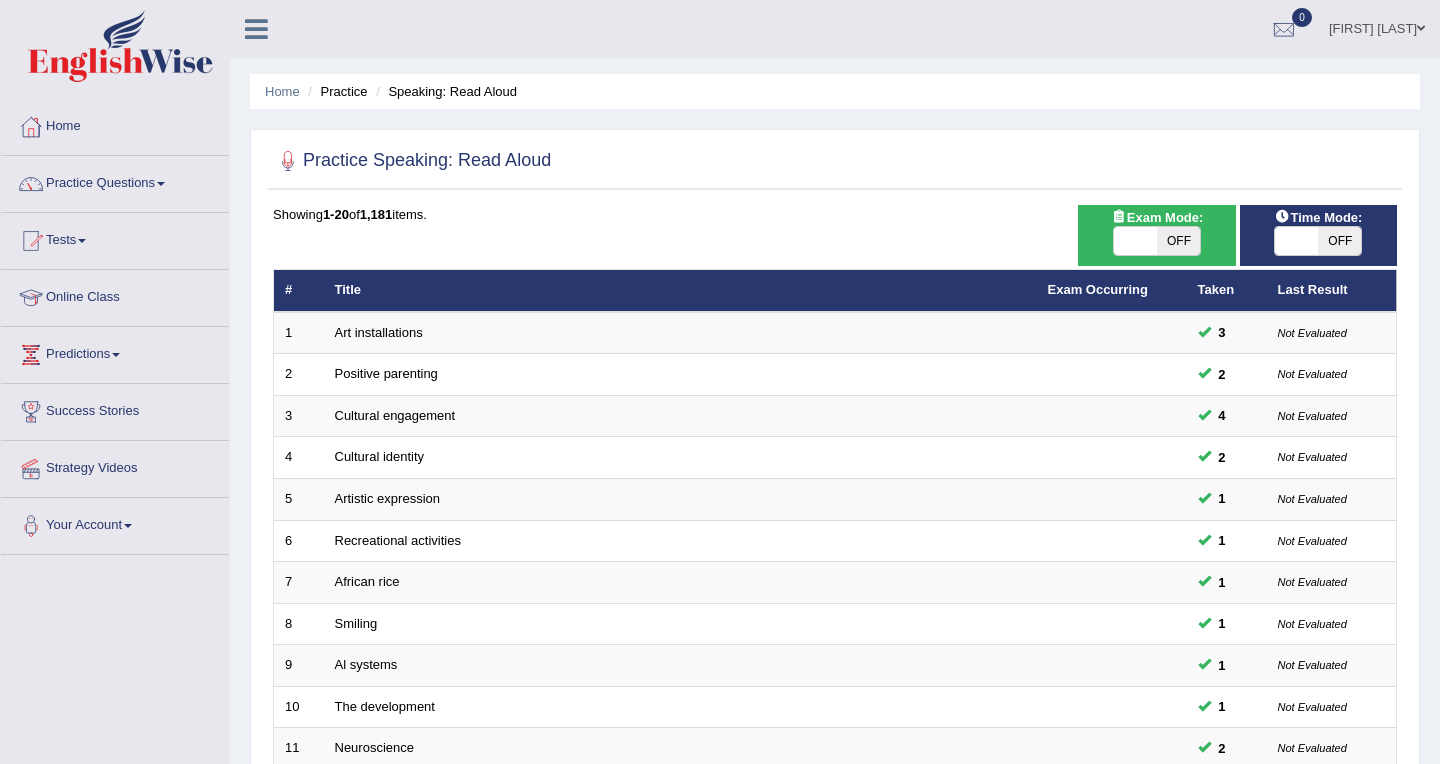 scroll, scrollTop: 0, scrollLeft: 0, axis: both 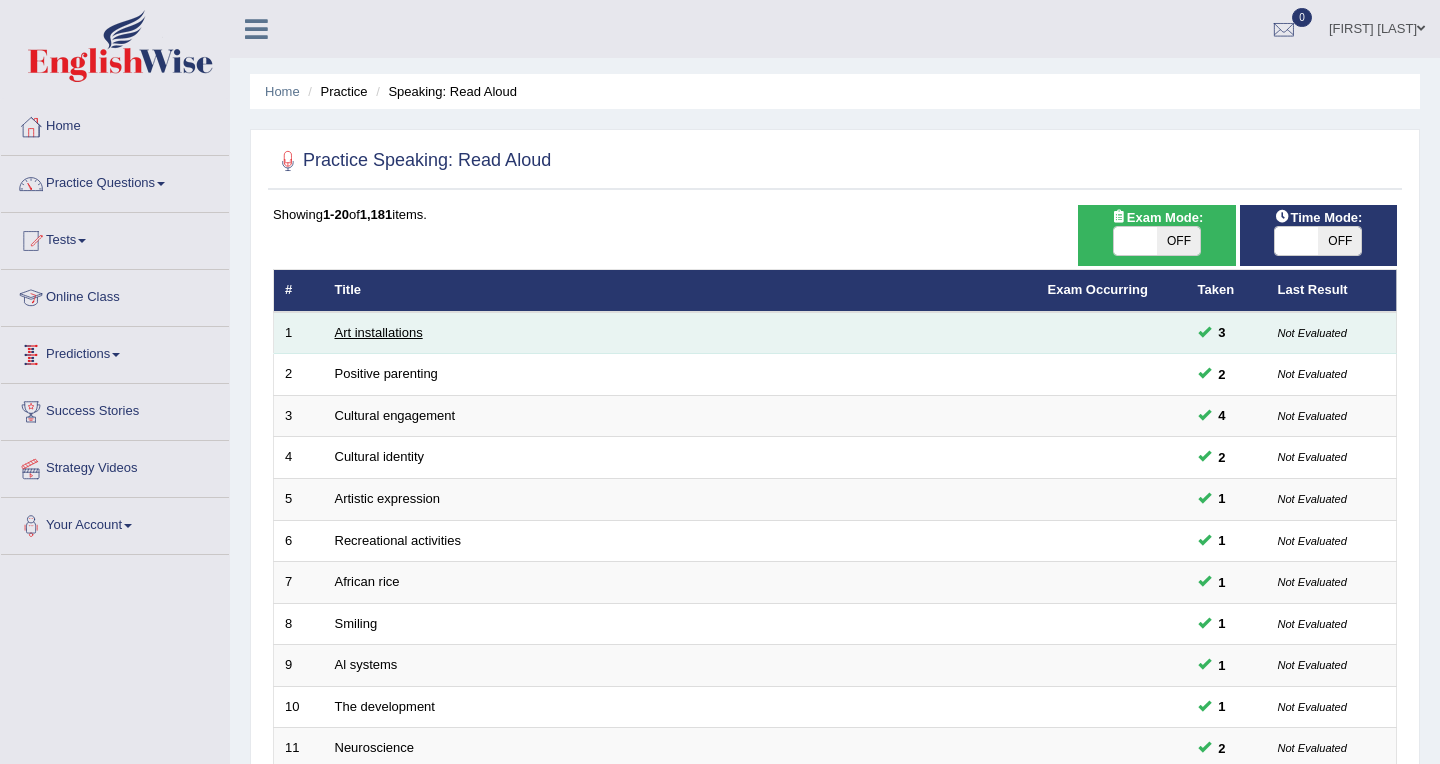 click on "Art installations" at bounding box center (379, 332) 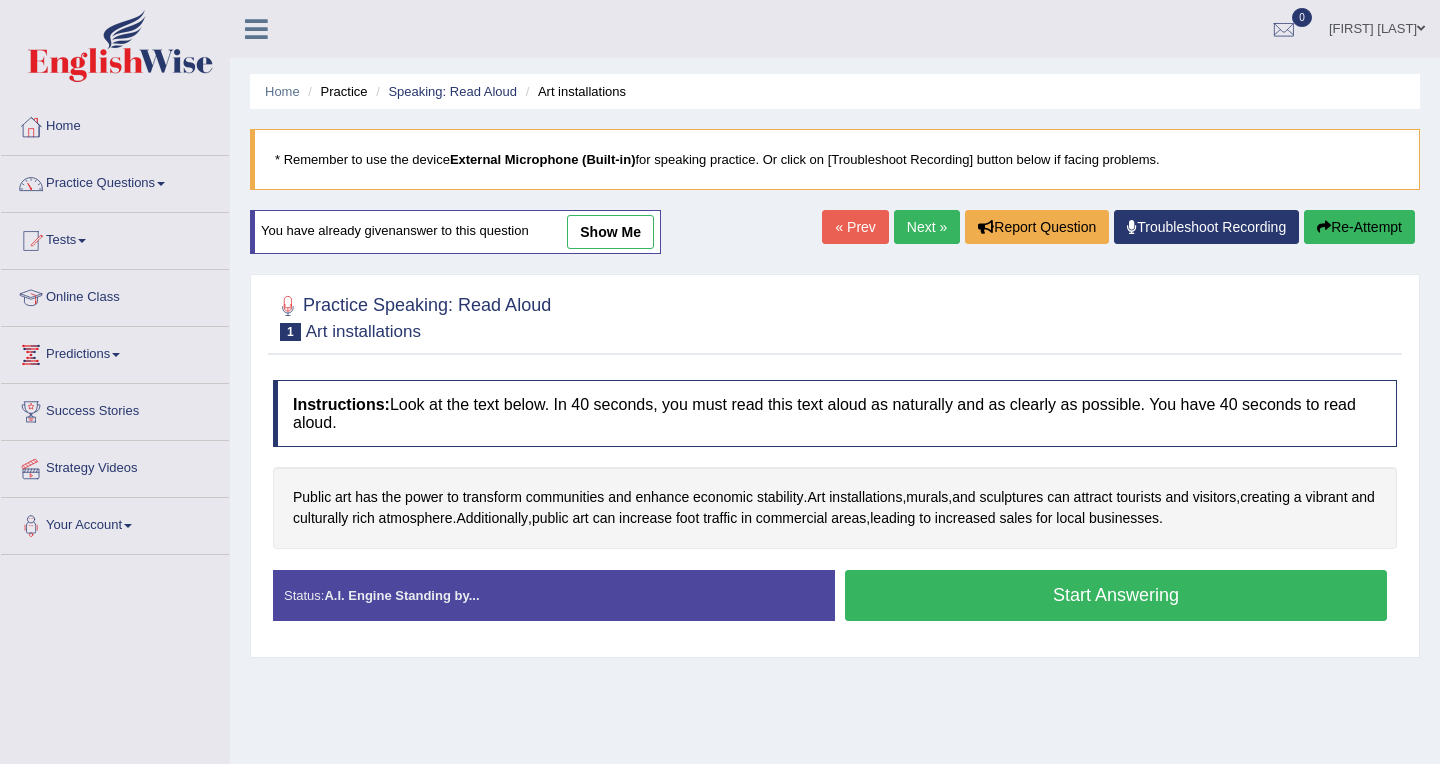 scroll, scrollTop: 0, scrollLeft: 0, axis: both 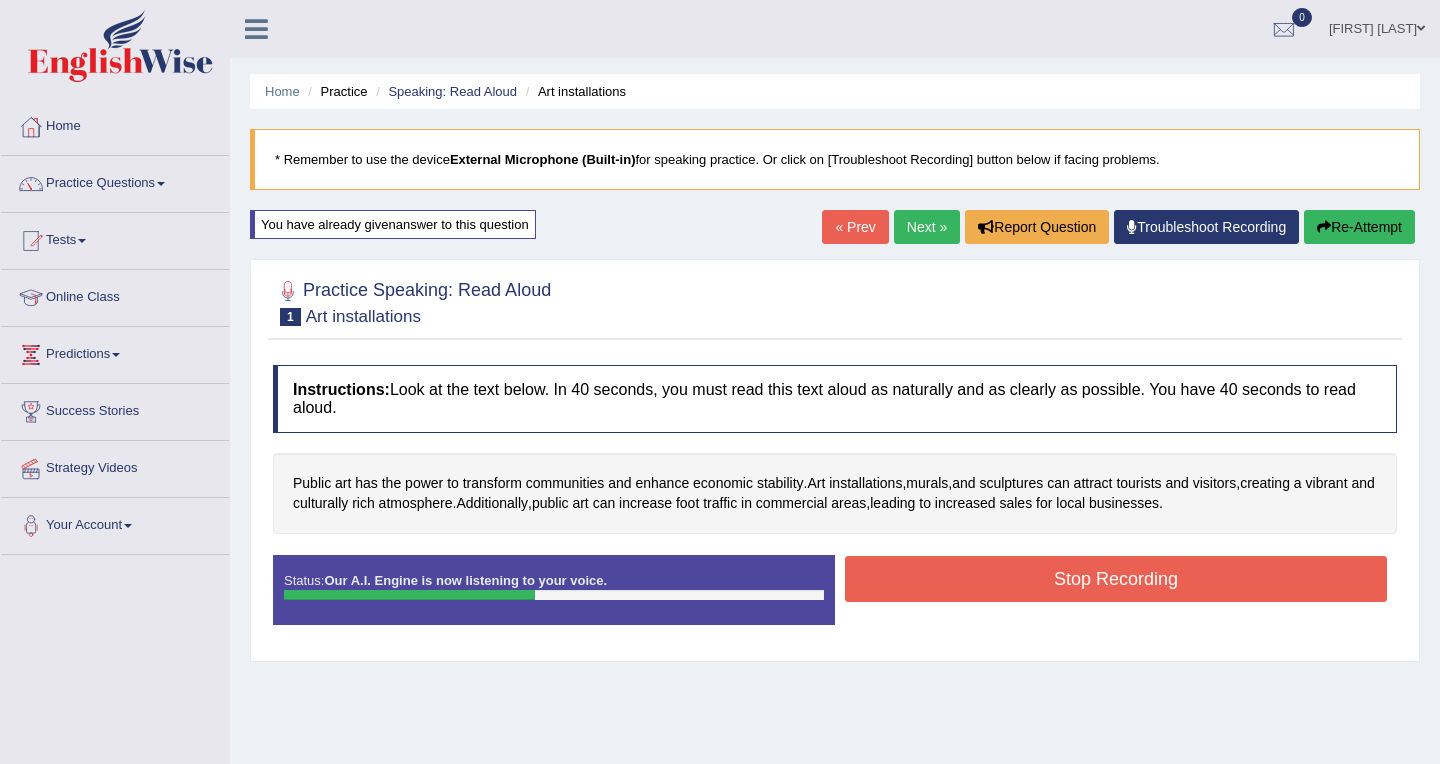 click on "Stop Recording" at bounding box center (1116, 579) 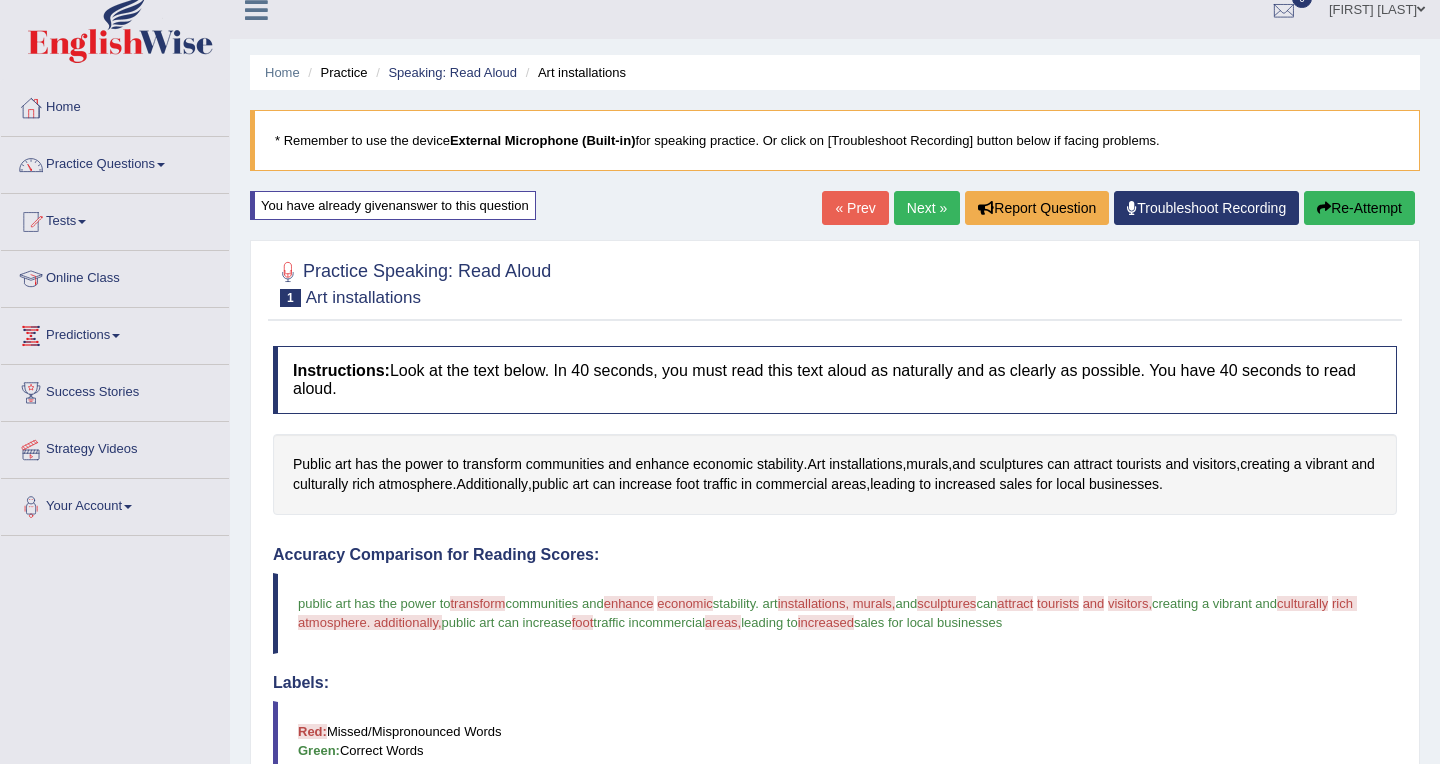 scroll, scrollTop: 23, scrollLeft: 0, axis: vertical 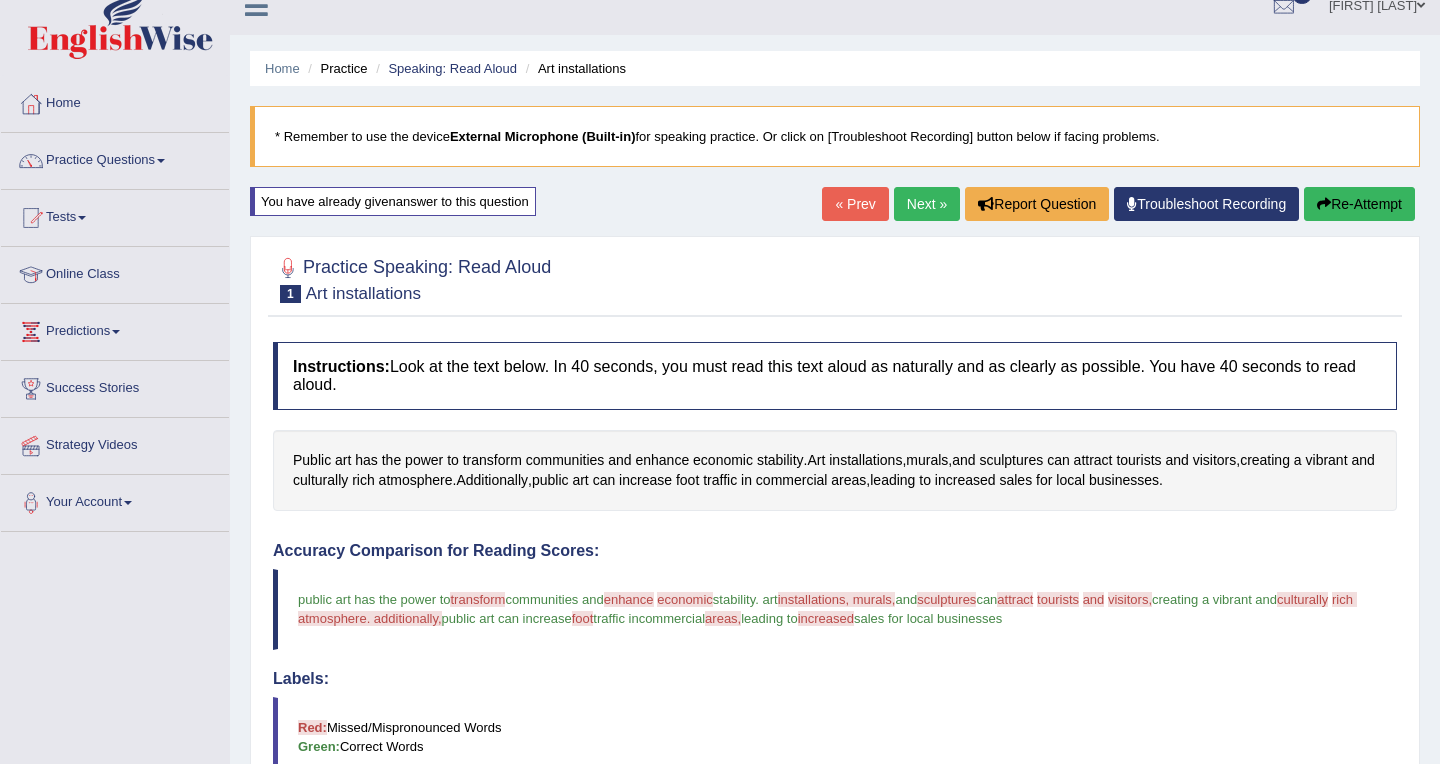 click on "Re-Attempt" at bounding box center (1359, 204) 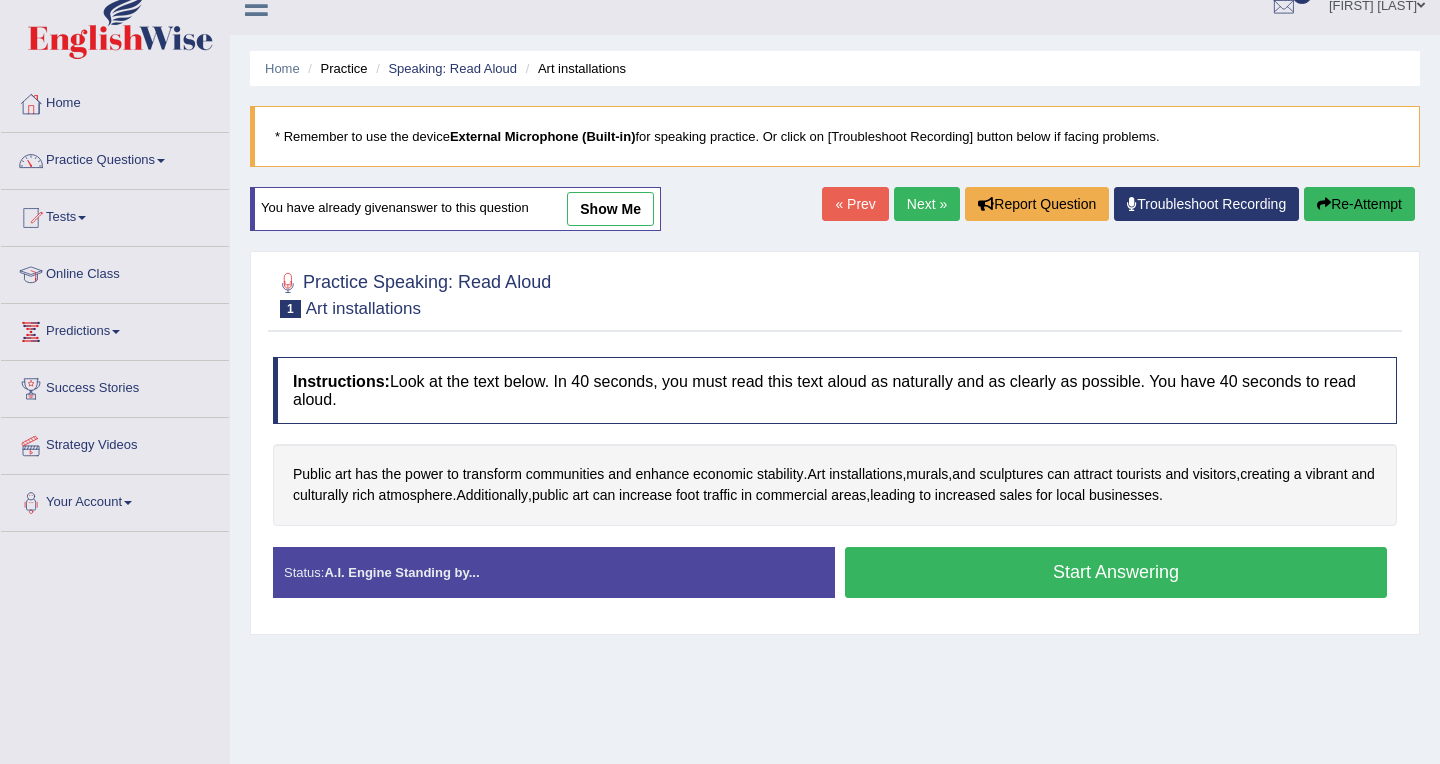 scroll, scrollTop: 23, scrollLeft: 0, axis: vertical 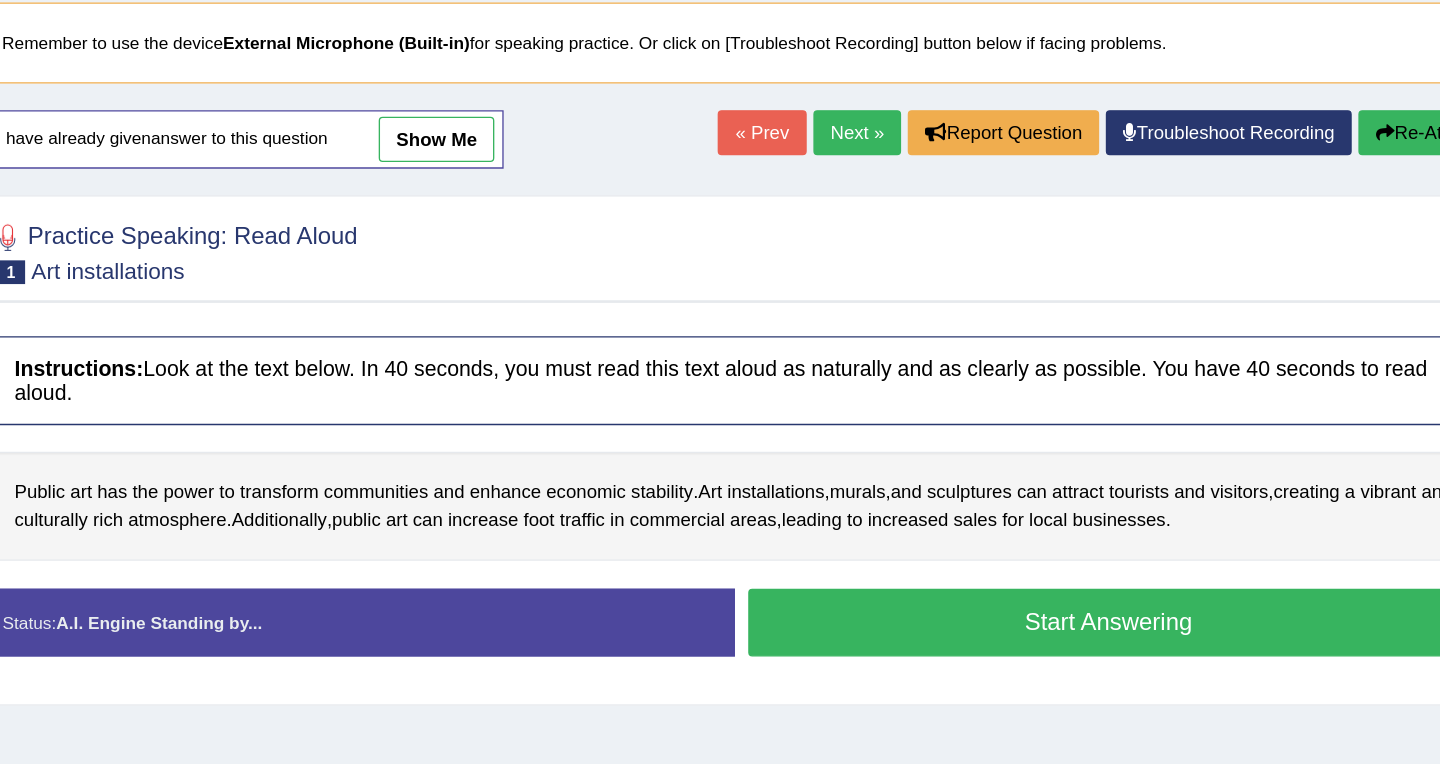 click on "Start Answering" at bounding box center (1116, 572) 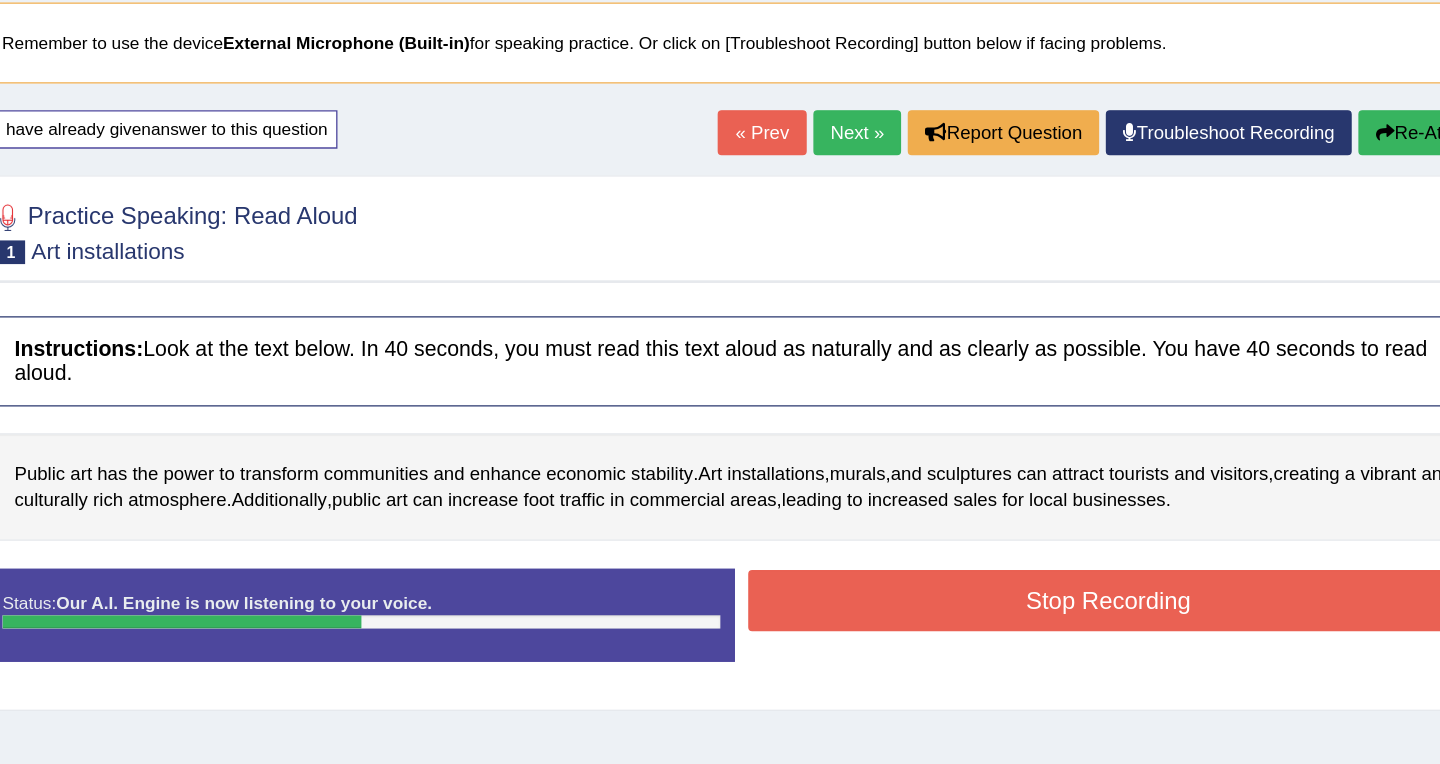 click on "Stop Recording" at bounding box center [1116, 556] 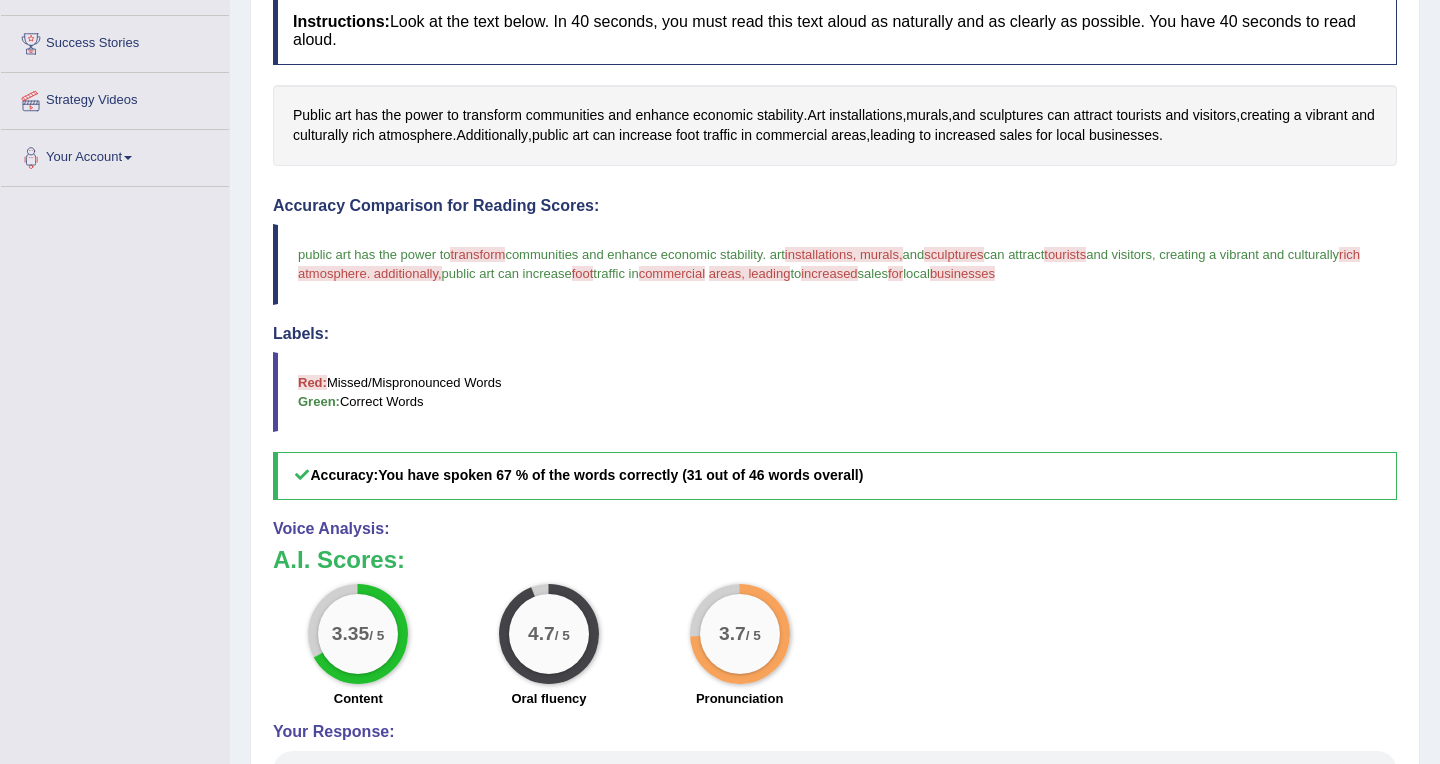 scroll, scrollTop: 0, scrollLeft: 0, axis: both 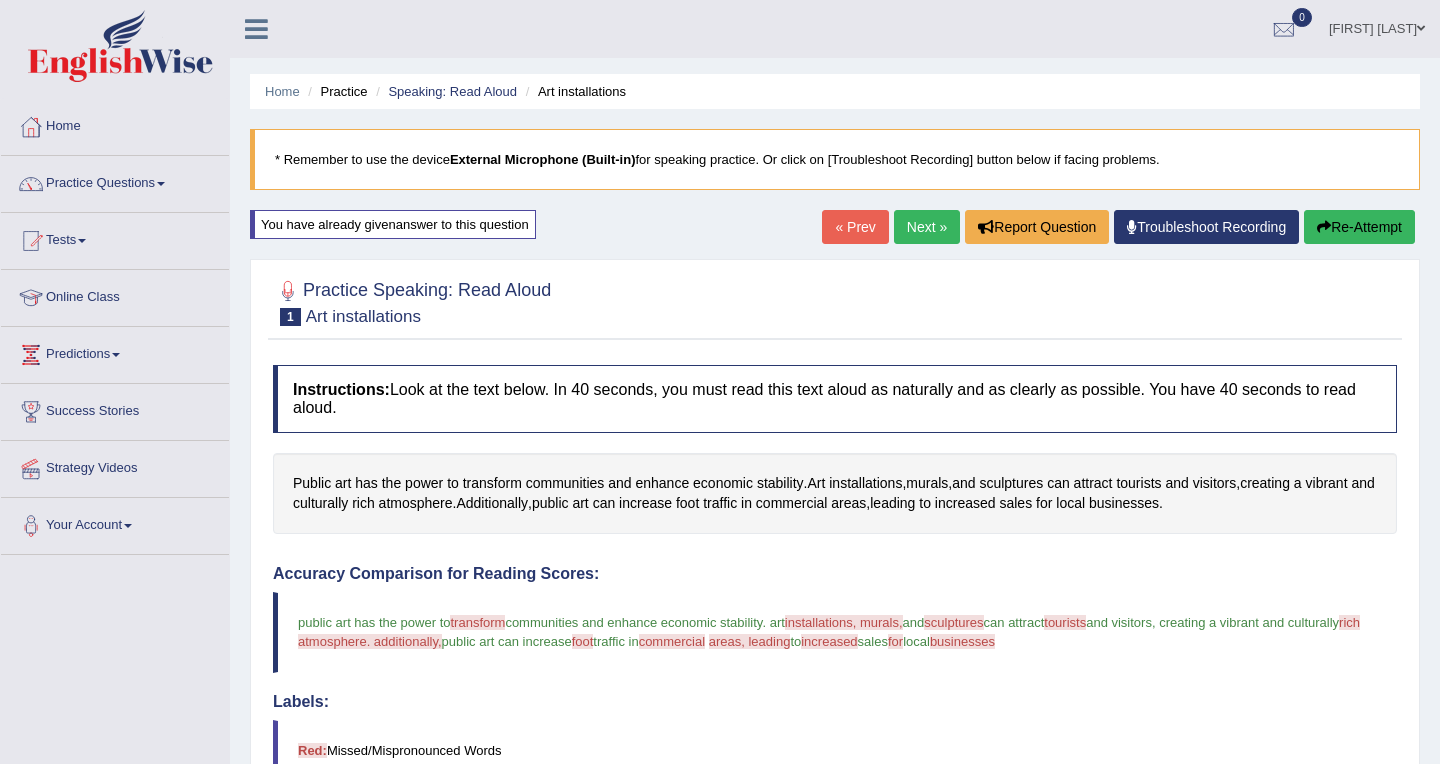 drag, startPoint x: 1351, startPoint y: 236, endPoint x: 877, endPoint y: 387, distance: 497.4706 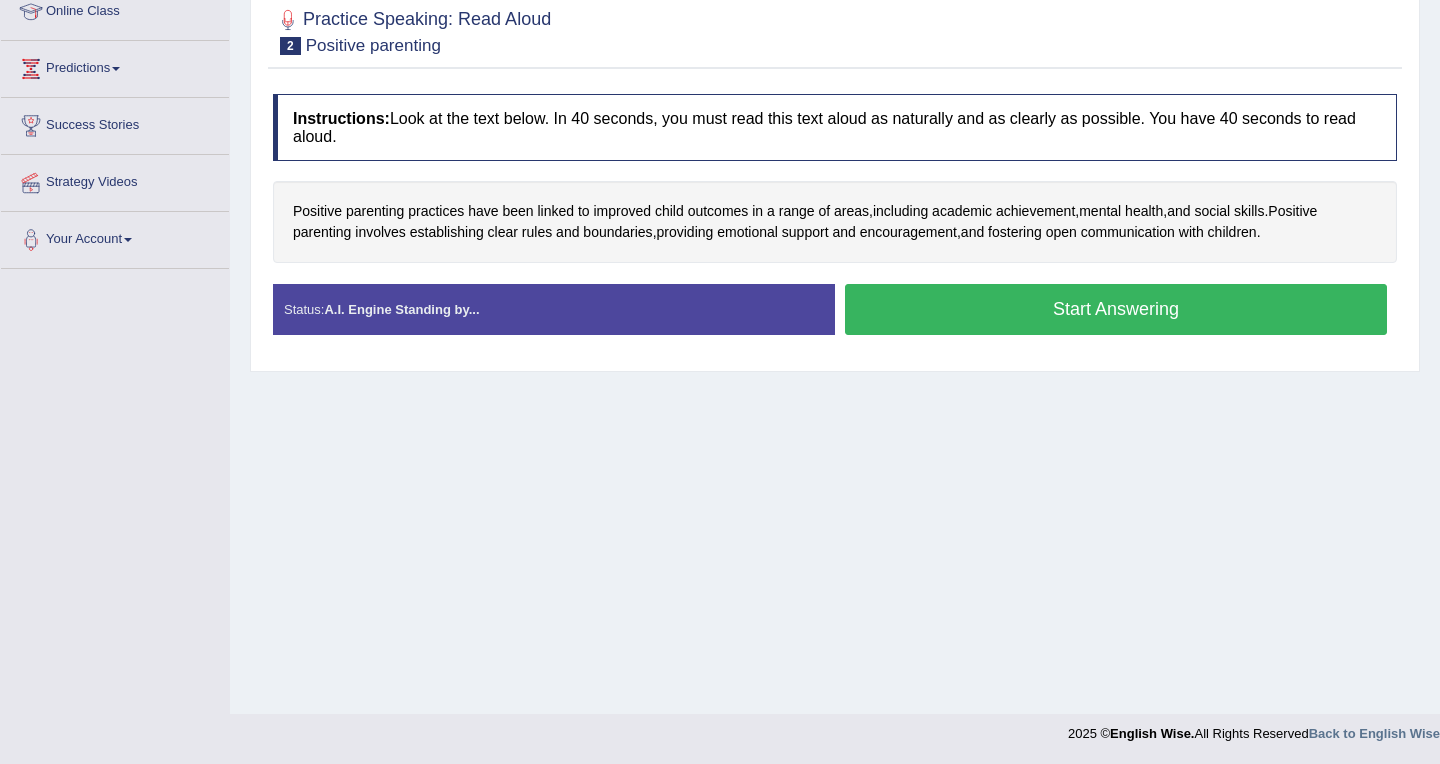 scroll, scrollTop: 286, scrollLeft: 0, axis: vertical 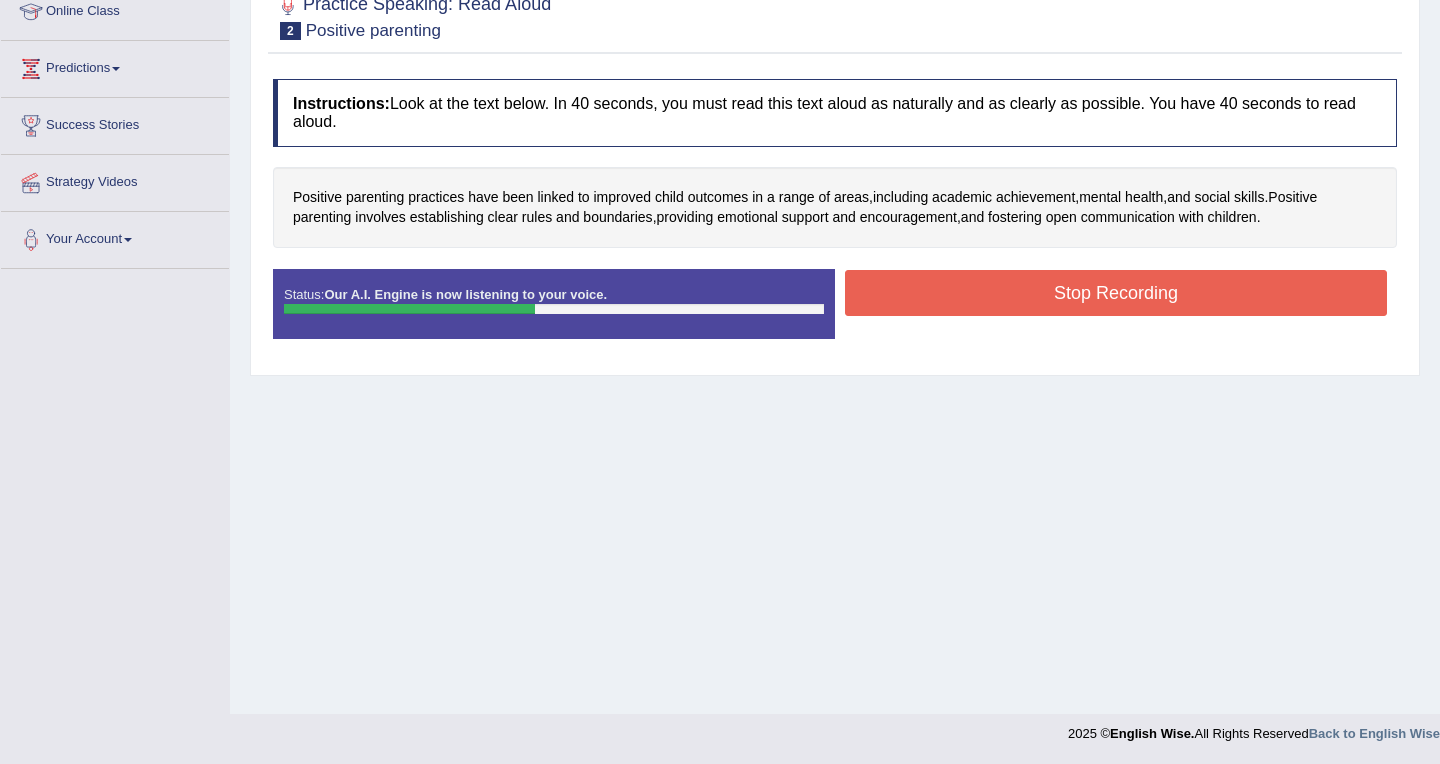 click on "Stop Recording" at bounding box center (1116, 293) 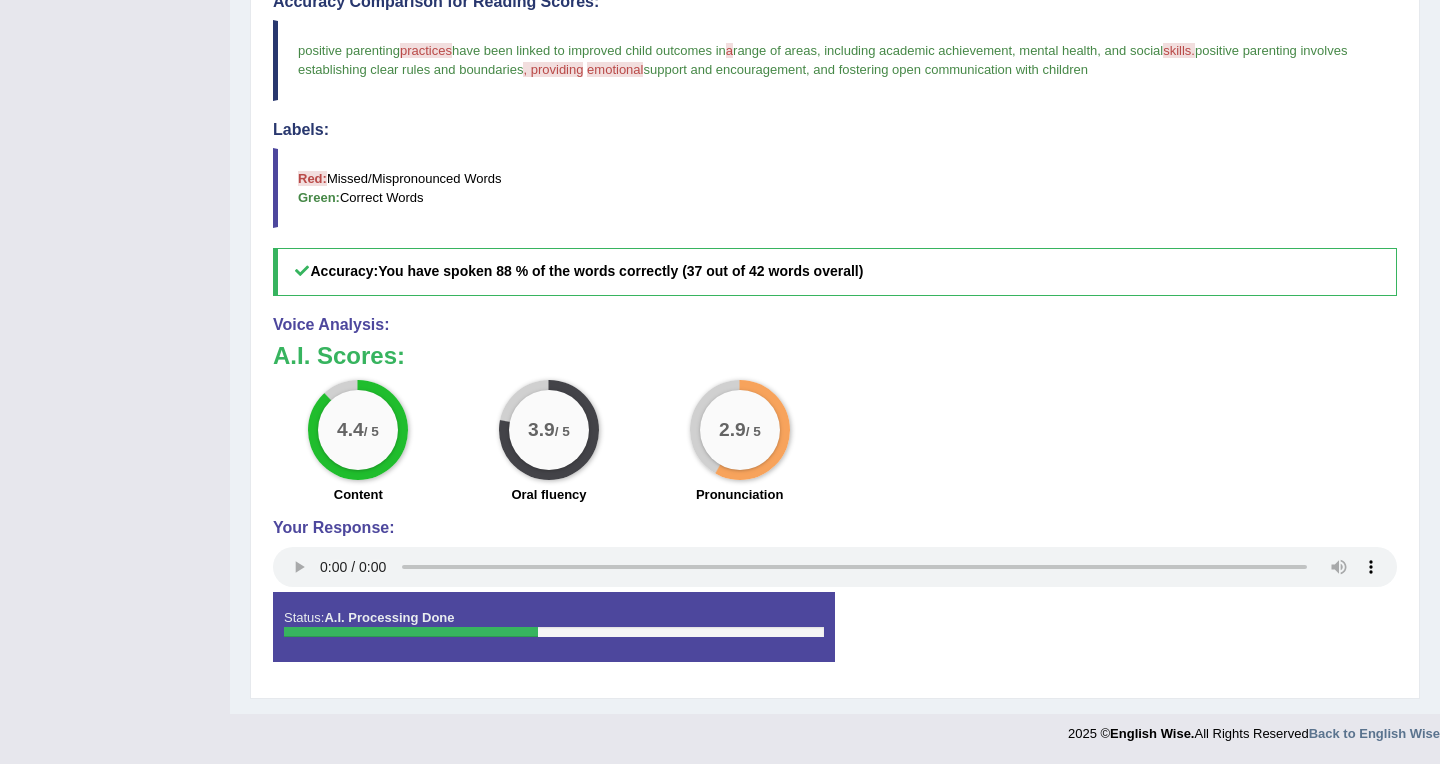scroll, scrollTop: 125, scrollLeft: 0, axis: vertical 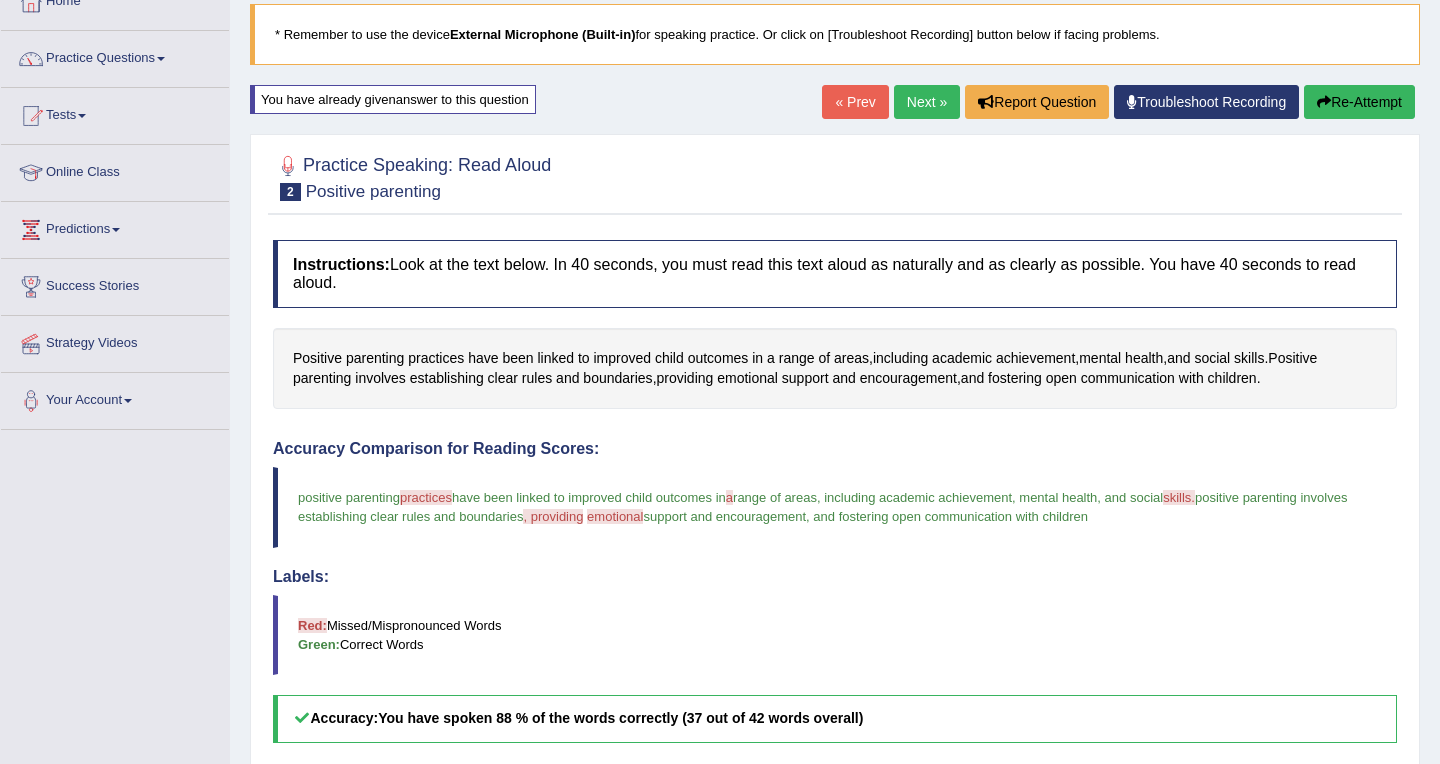 click on "Re-Attempt" at bounding box center (1359, 102) 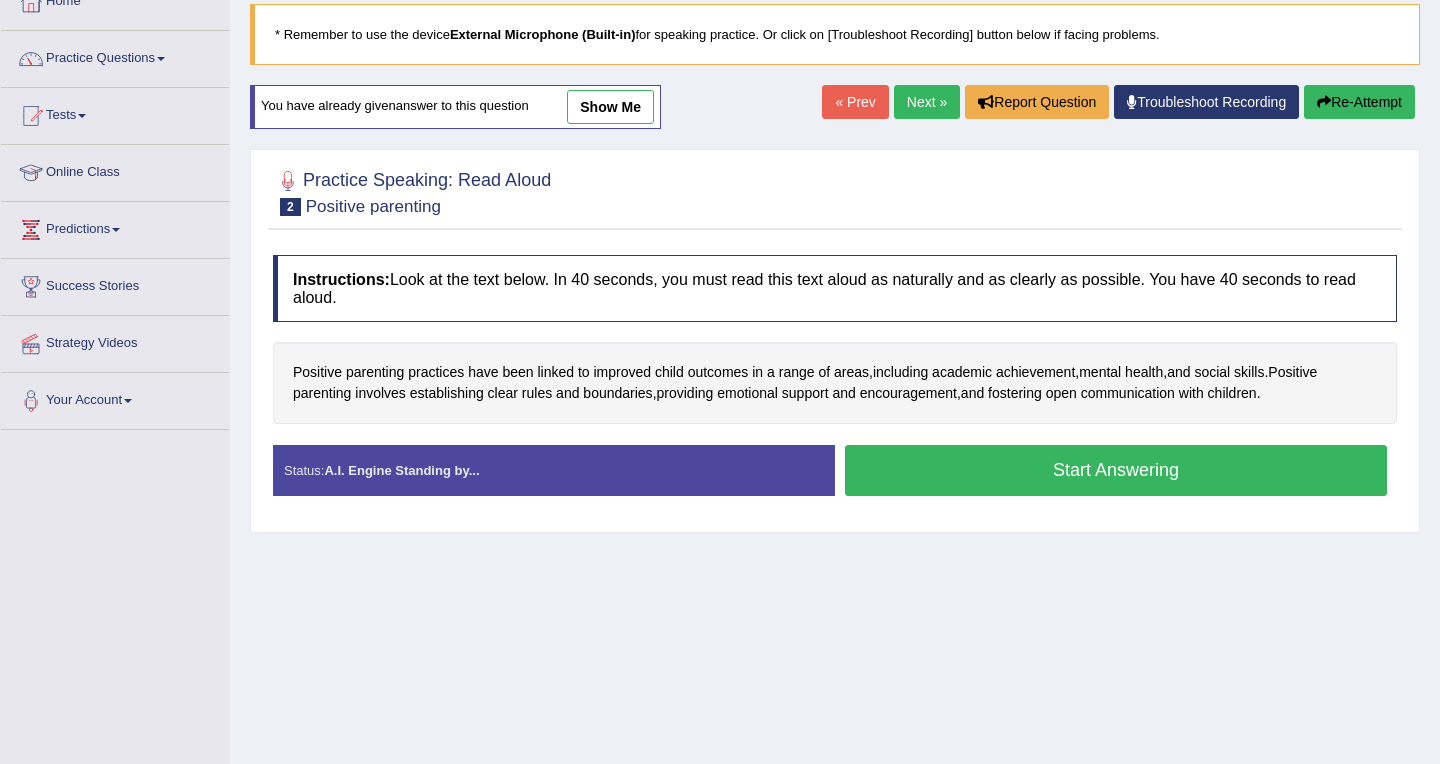 scroll, scrollTop: 125, scrollLeft: 0, axis: vertical 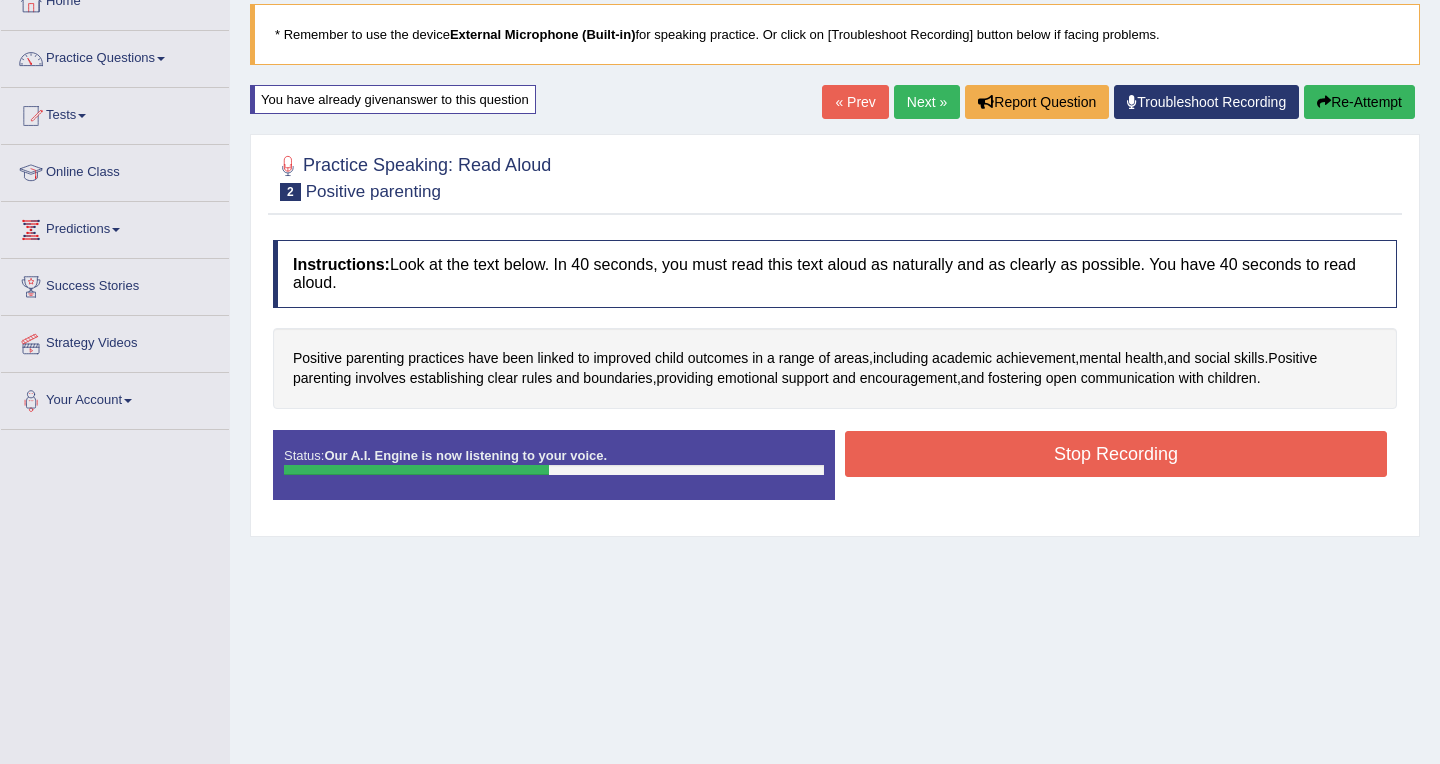 click on "Stop Recording" at bounding box center [1116, 454] 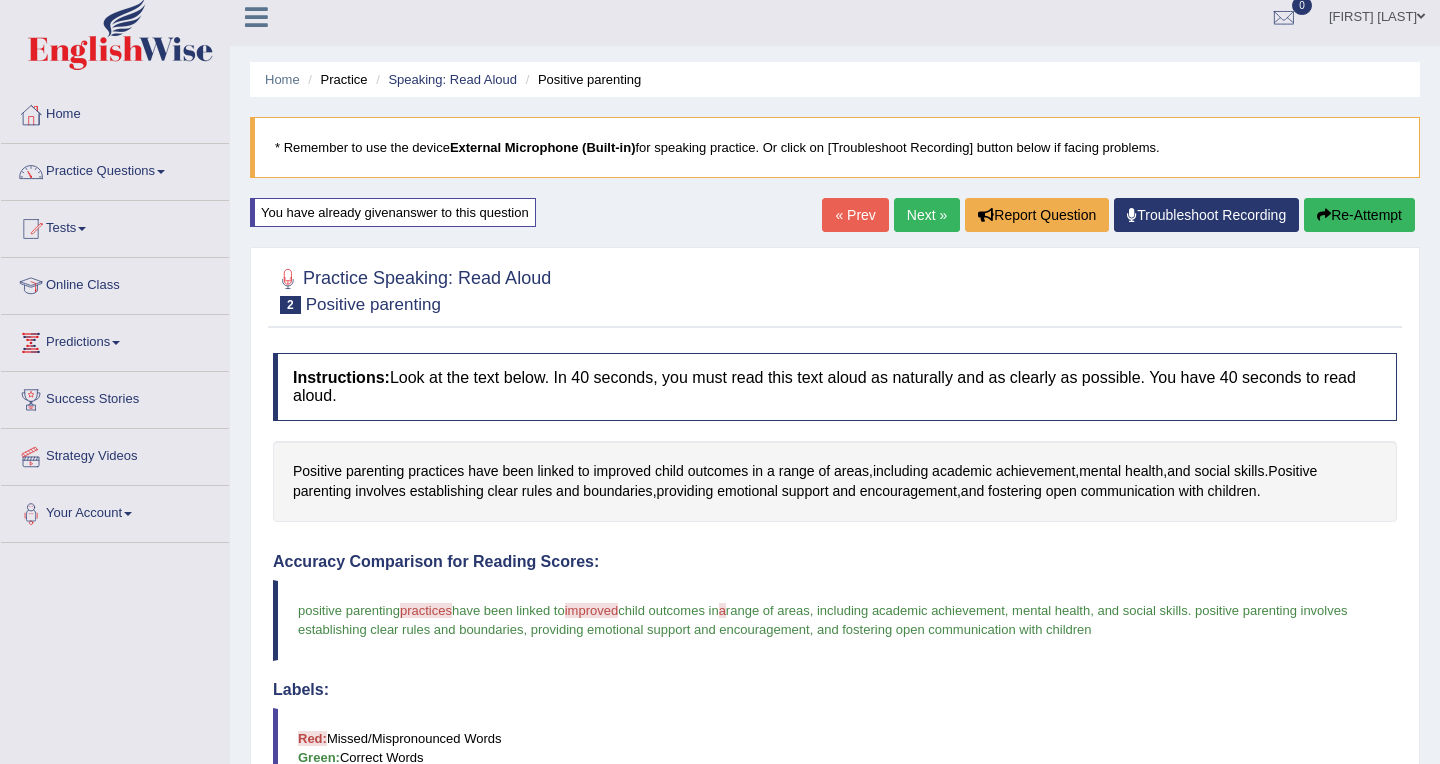 scroll, scrollTop: 0, scrollLeft: 0, axis: both 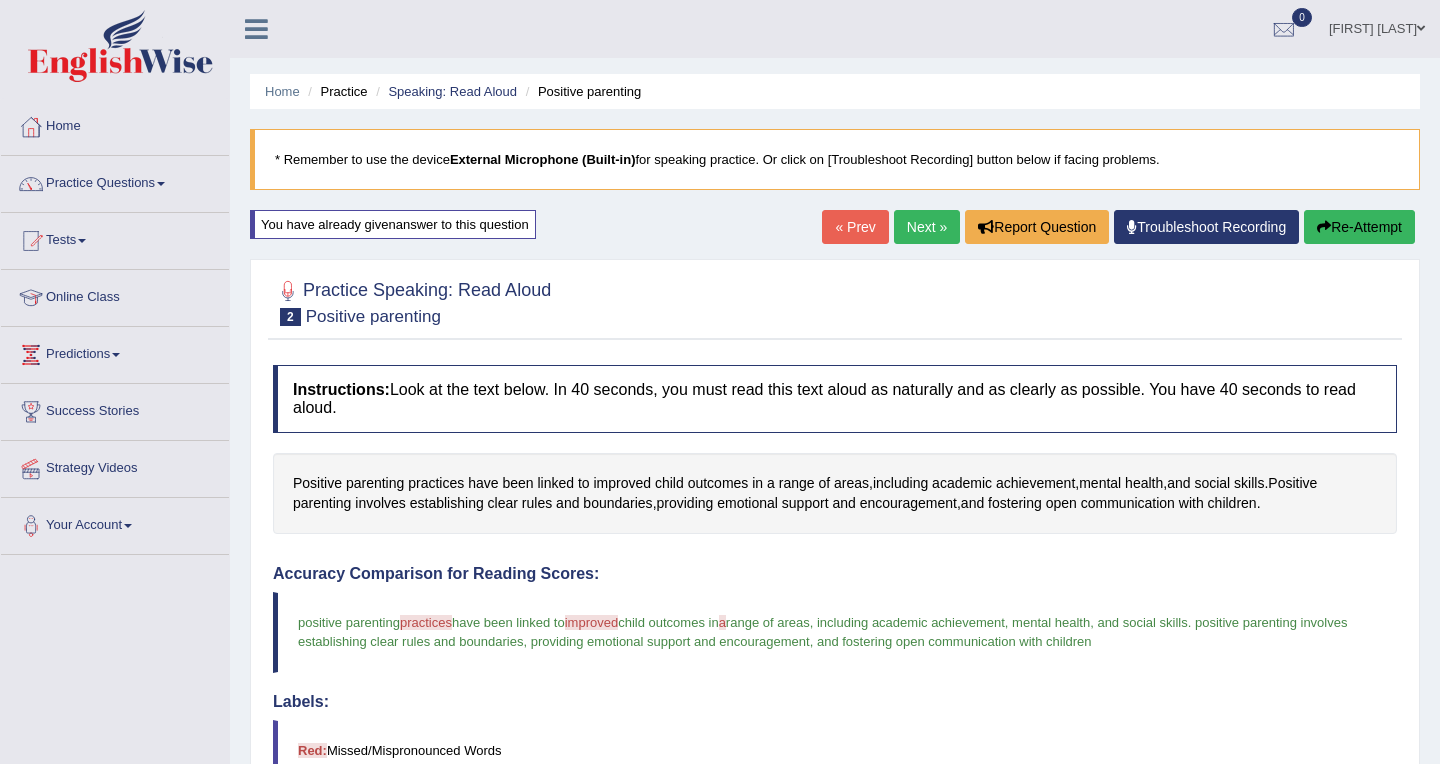 click on "Next »" at bounding box center (927, 227) 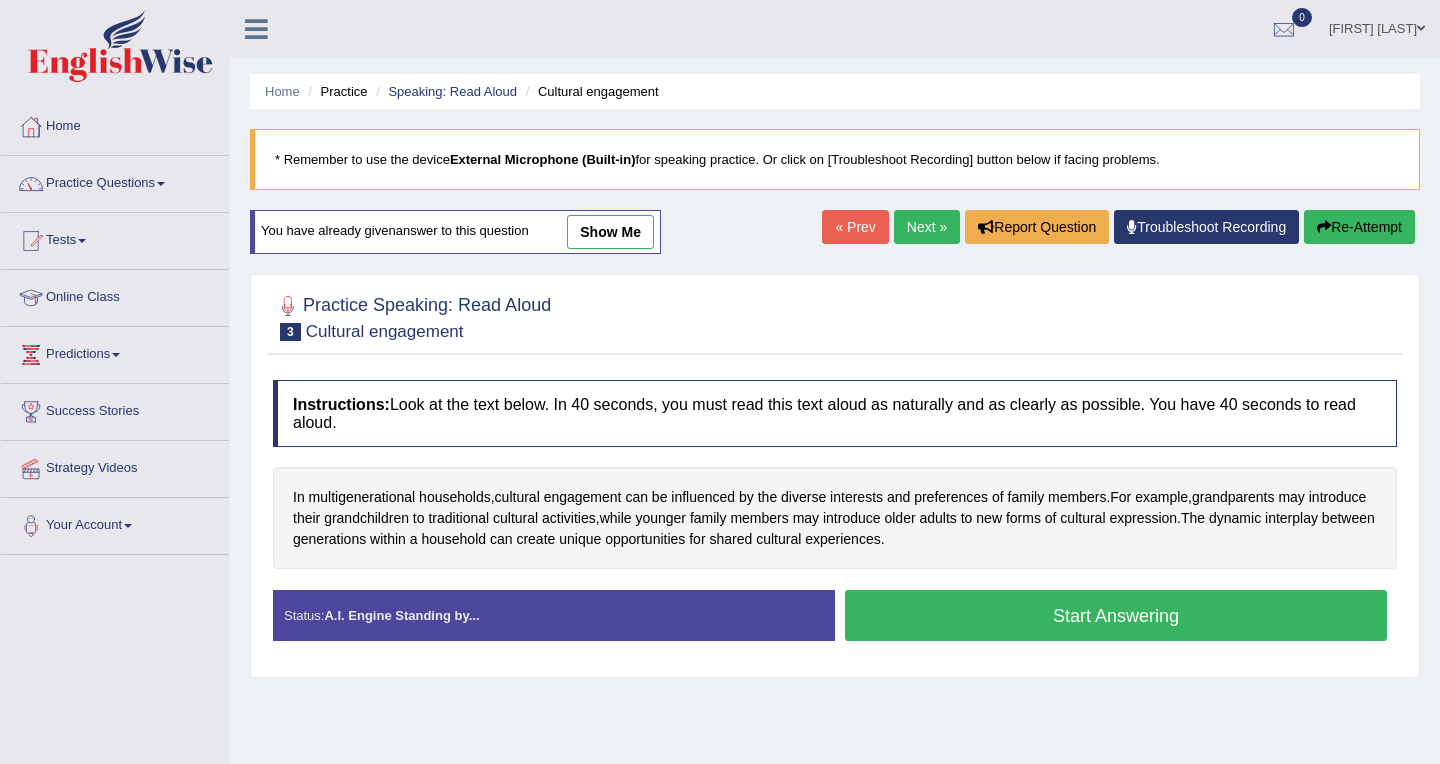scroll, scrollTop: 285, scrollLeft: 0, axis: vertical 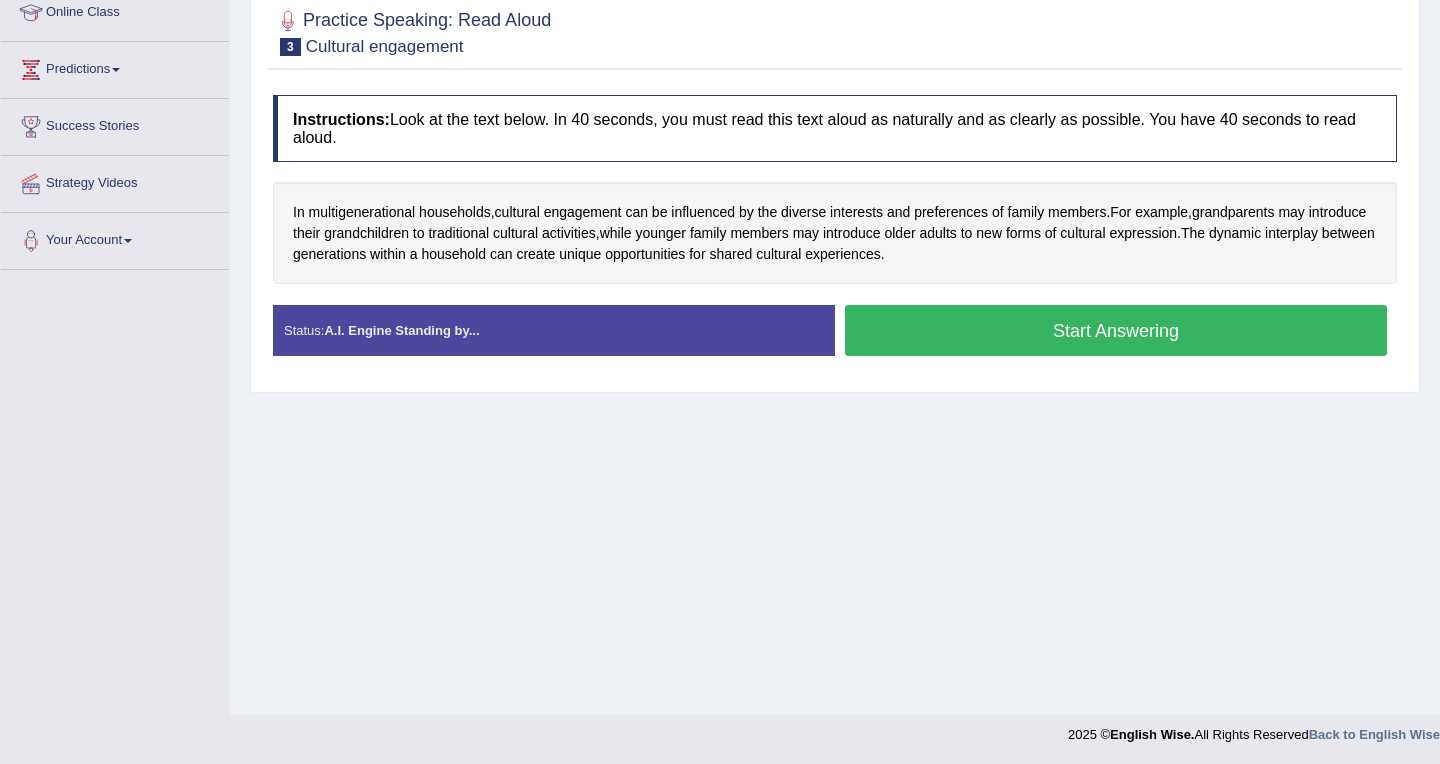 click on "Start Answering" at bounding box center (1116, 330) 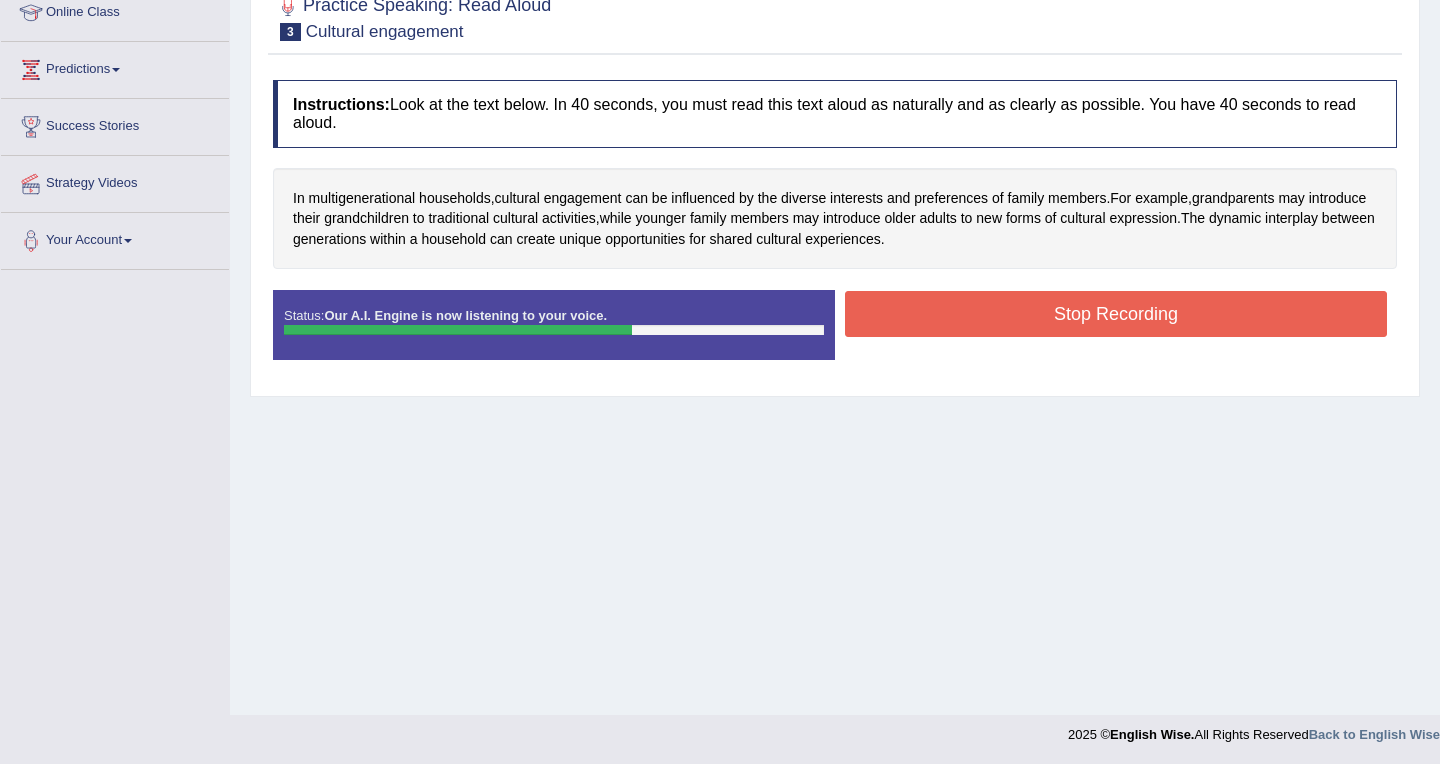 click on "Stop Recording" at bounding box center [1116, 314] 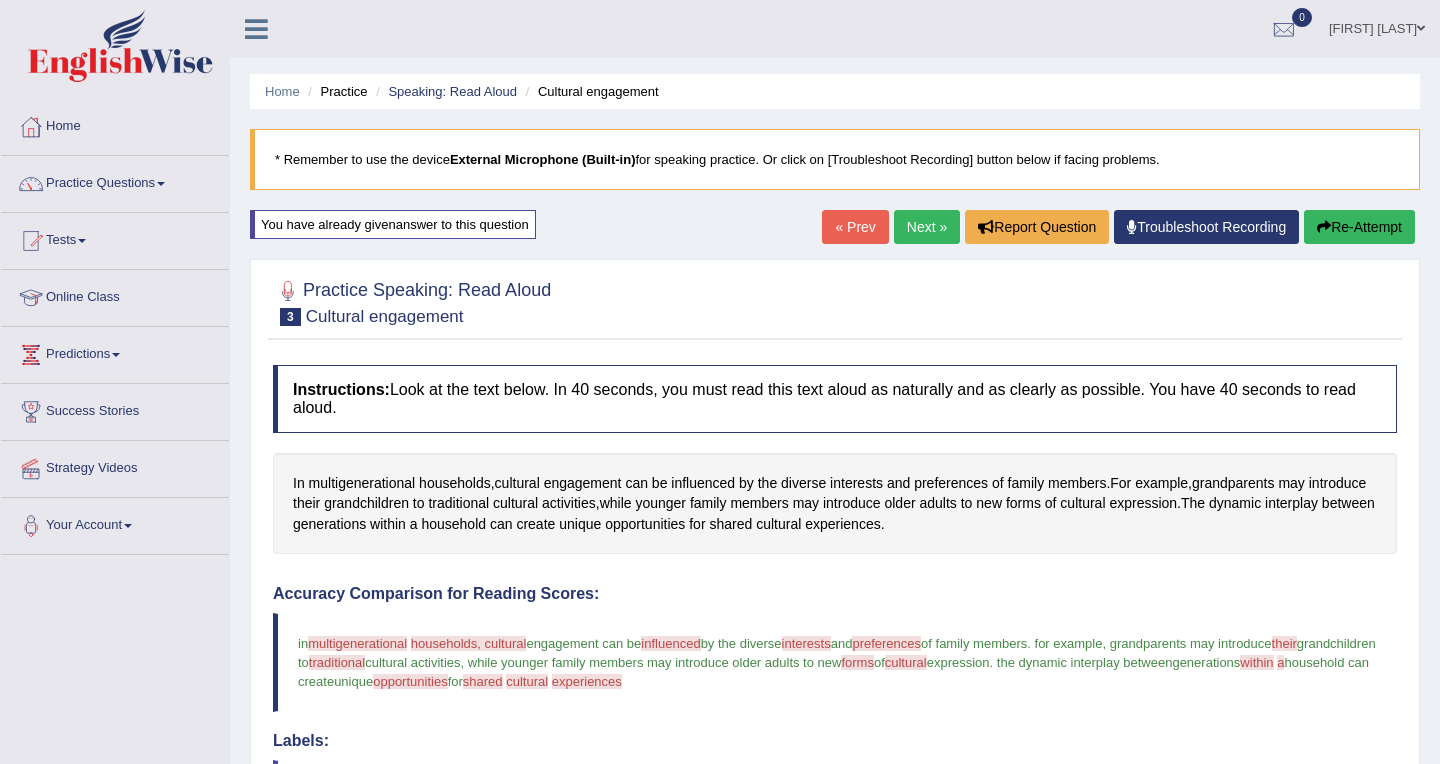 scroll, scrollTop: 16, scrollLeft: 0, axis: vertical 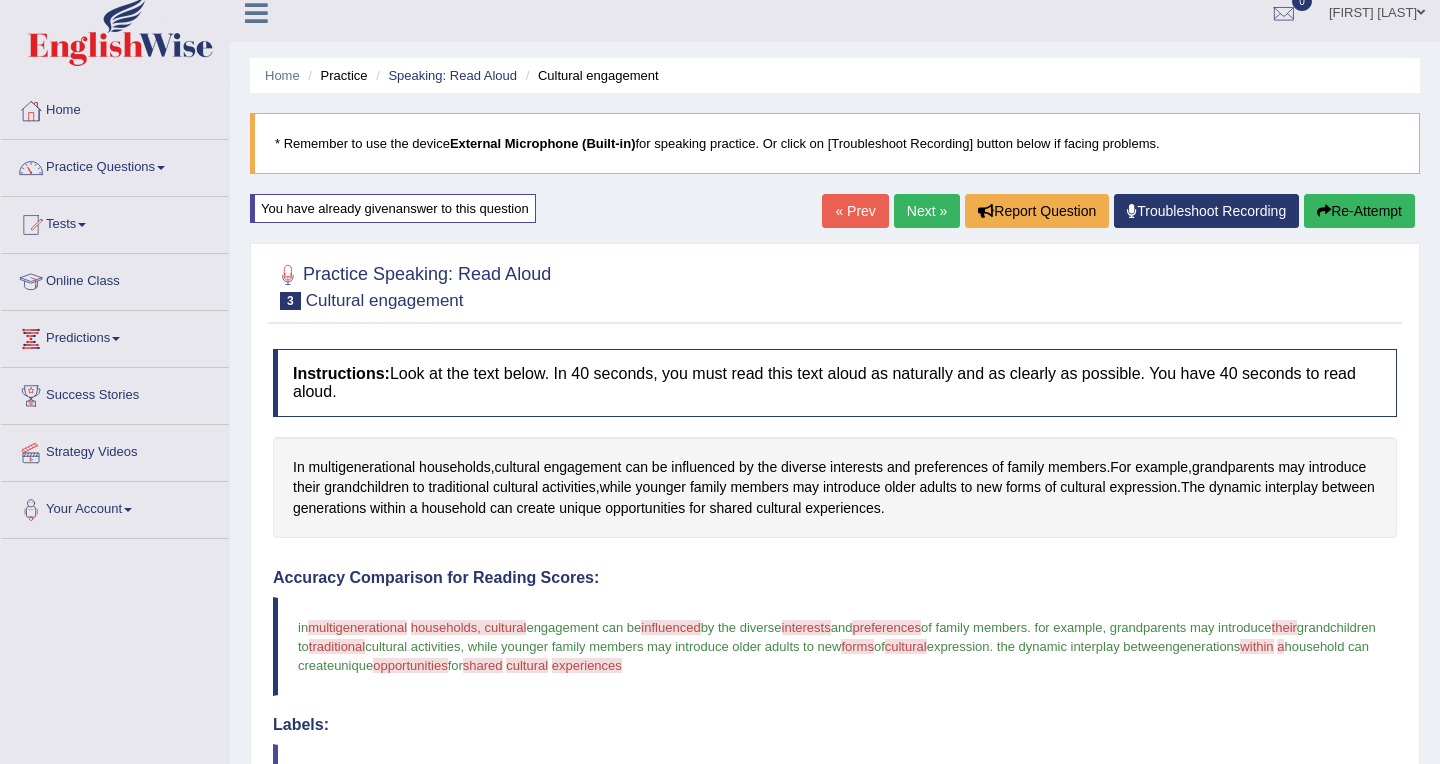 click on "Next »" at bounding box center [927, 211] 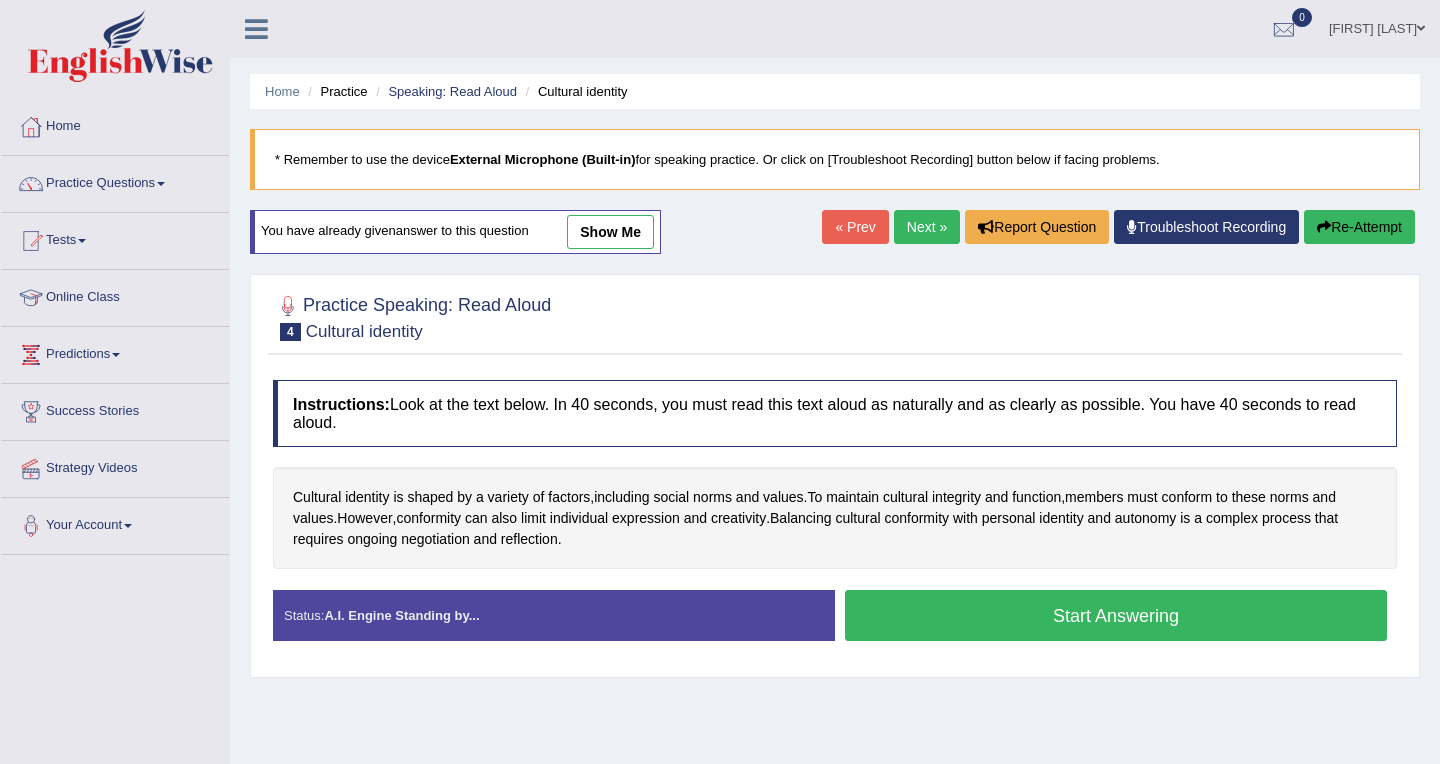scroll, scrollTop: 286, scrollLeft: 0, axis: vertical 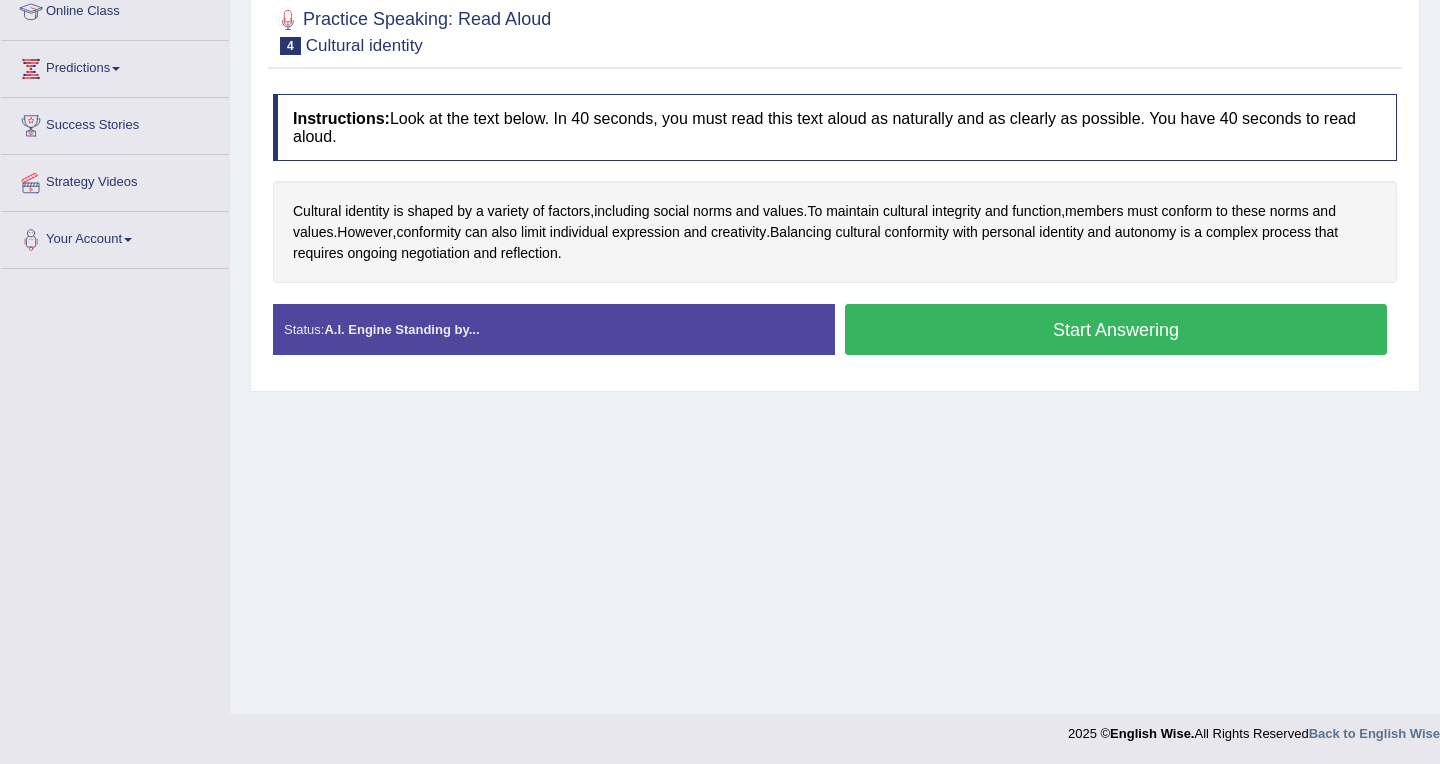 click on "Start Answering" at bounding box center (1116, 329) 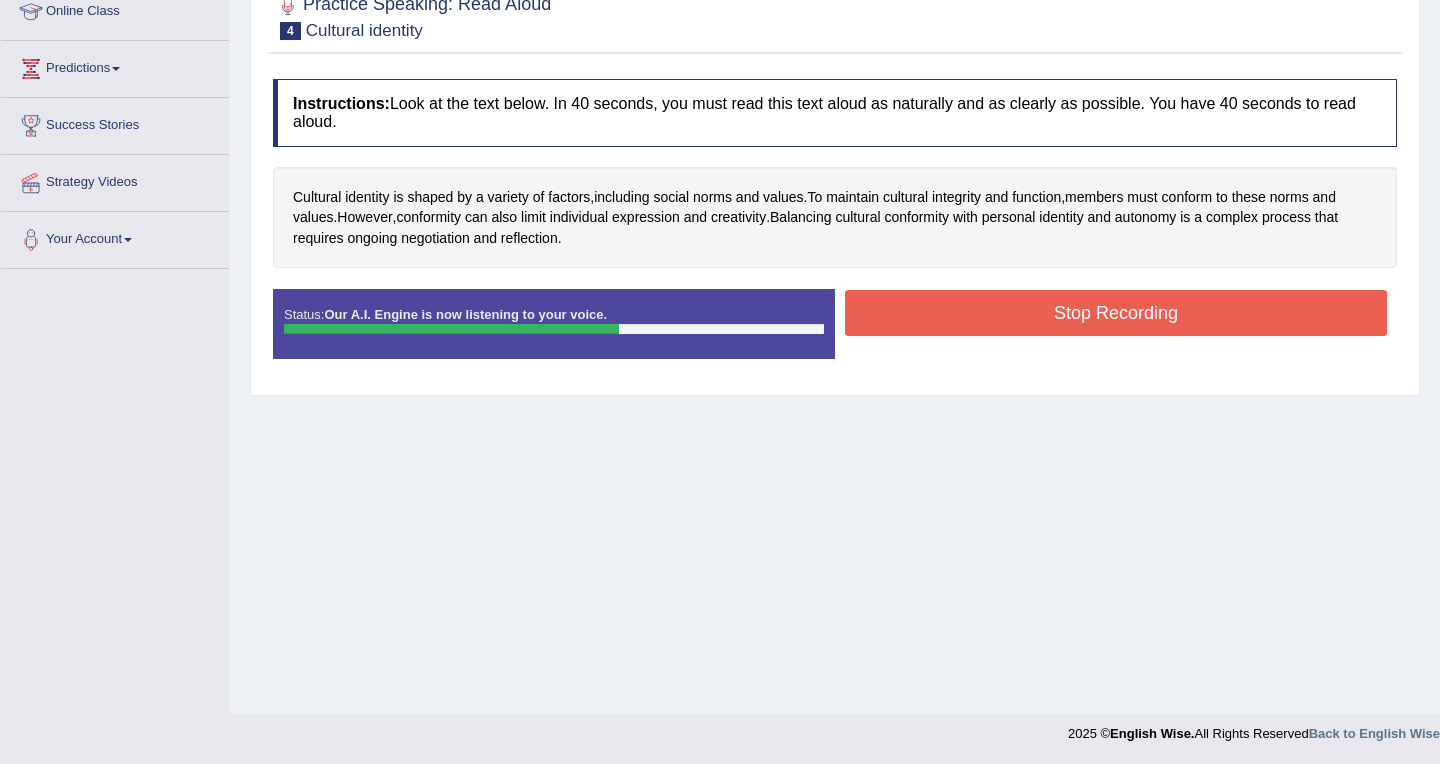 click on "Stop Recording" at bounding box center [1116, 313] 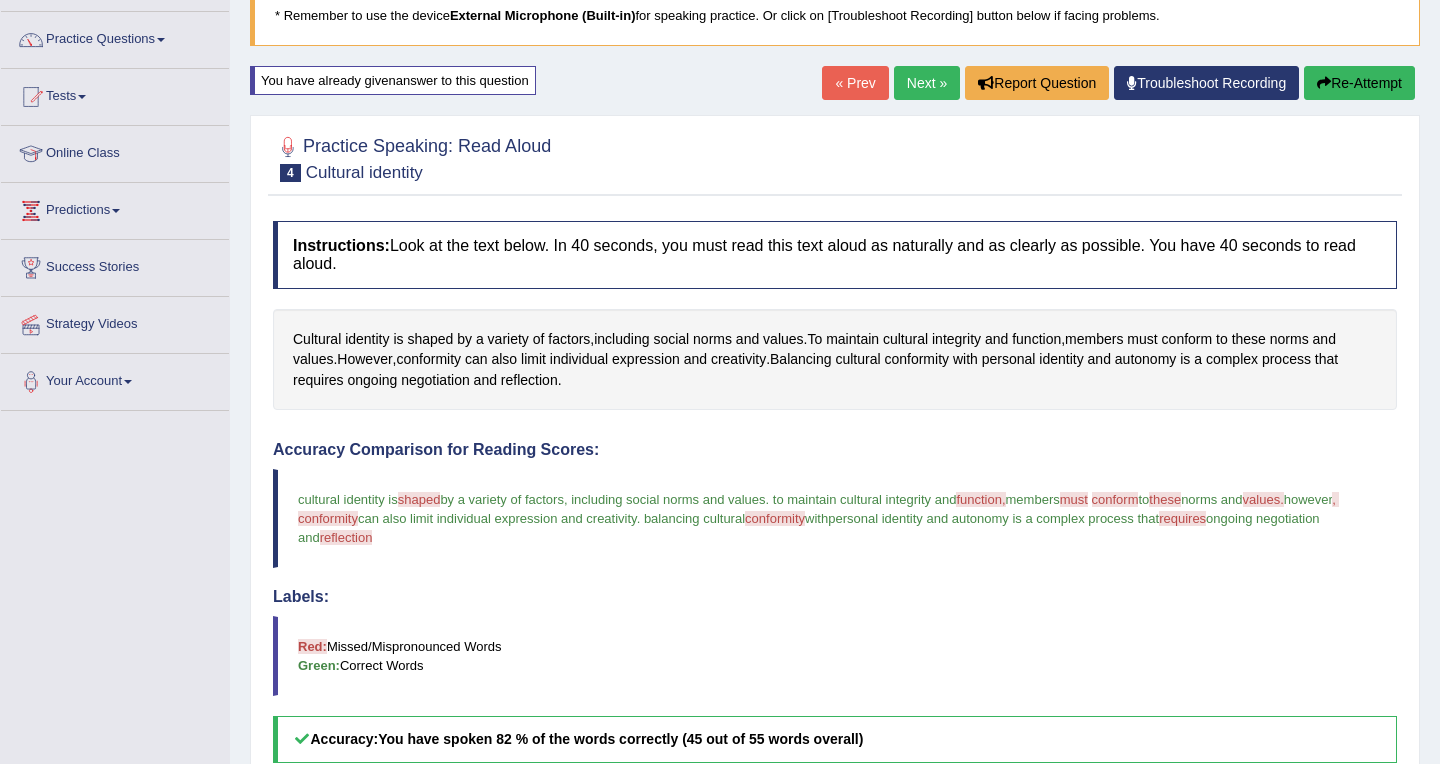 scroll, scrollTop: 0, scrollLeft: 0, axis: both 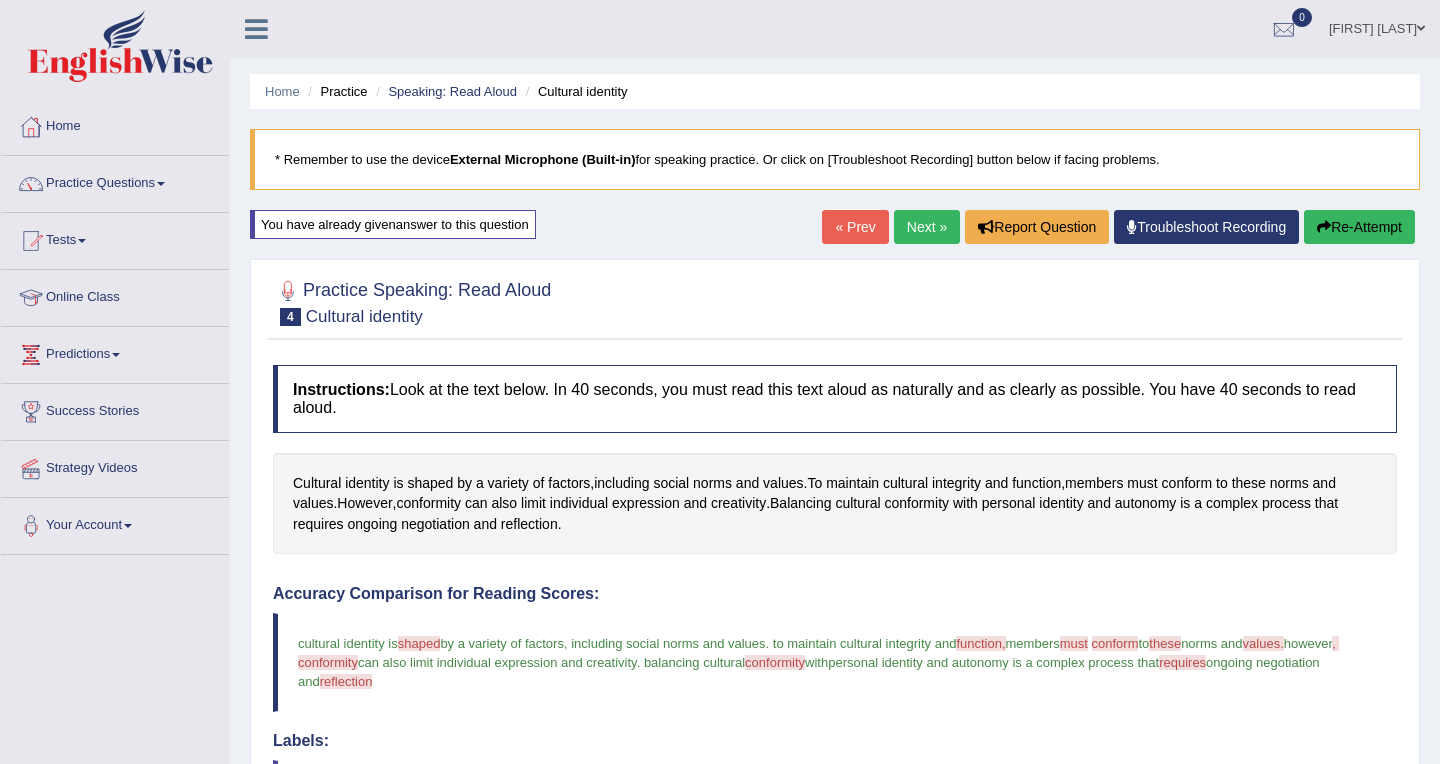 click on "Next »" at bounding box center (927, 227) 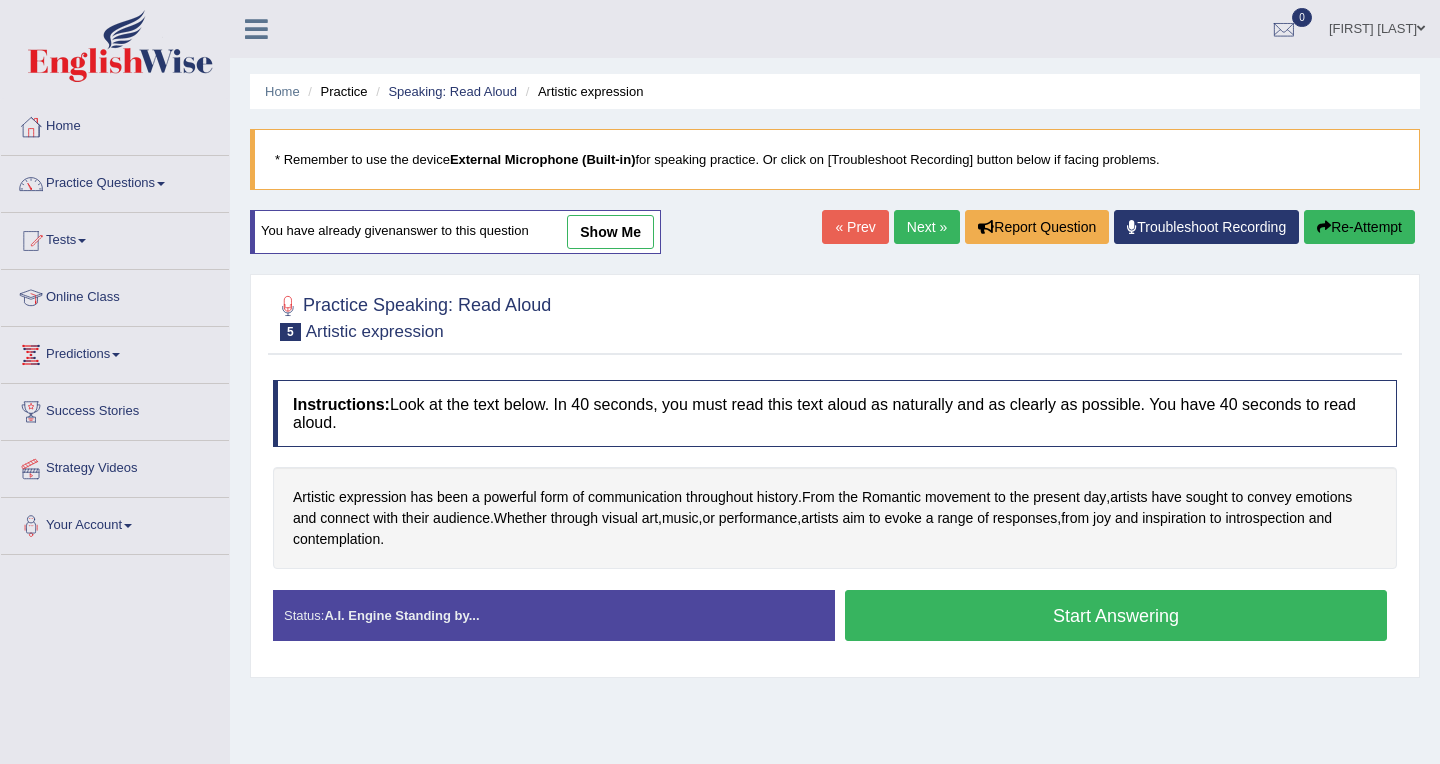 scroll, scrollTop: 286, scrollLeft: 0, axis: vertical 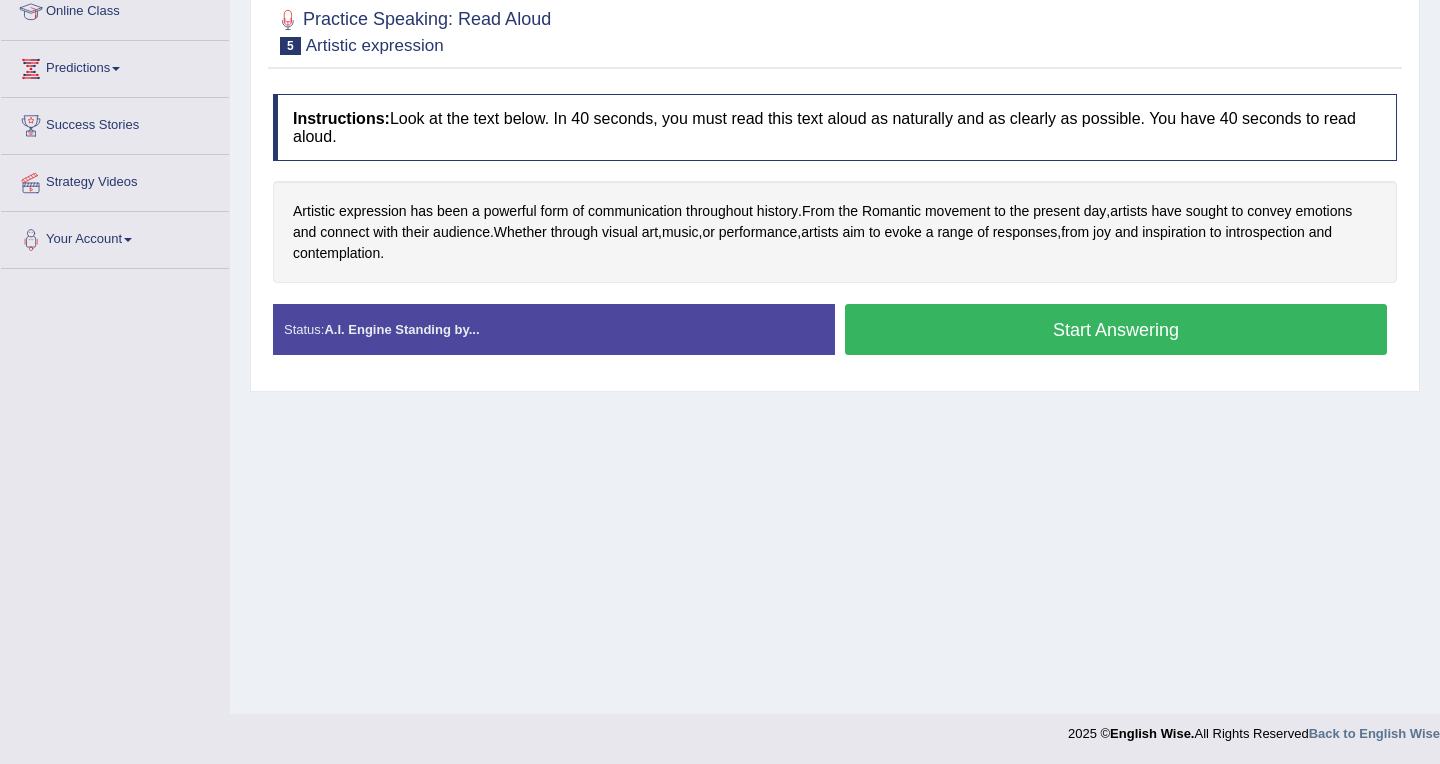 click on "Start Answering" at bounding box center (1116, 329) 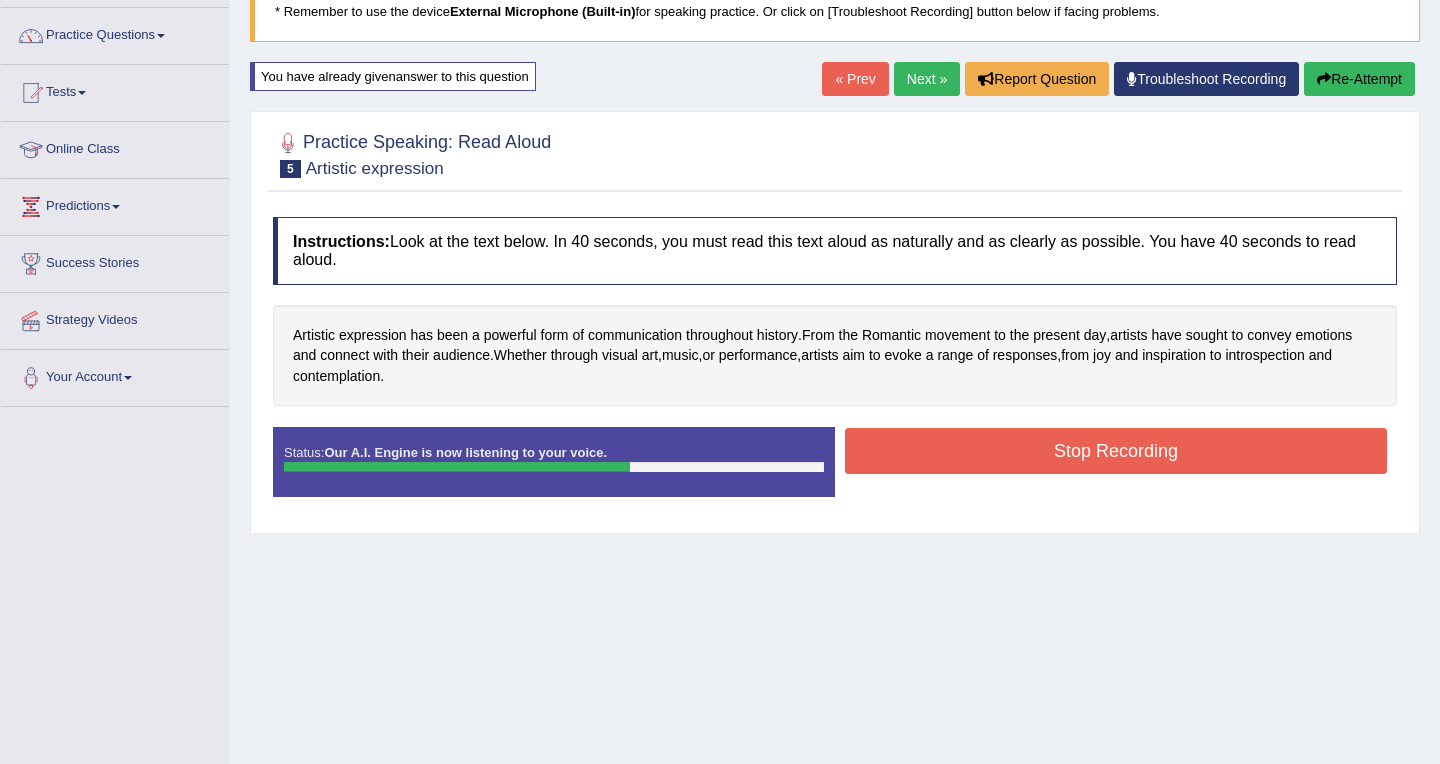 scroll, scrollTop: 147, scrollLeft: 0, axis: vertical 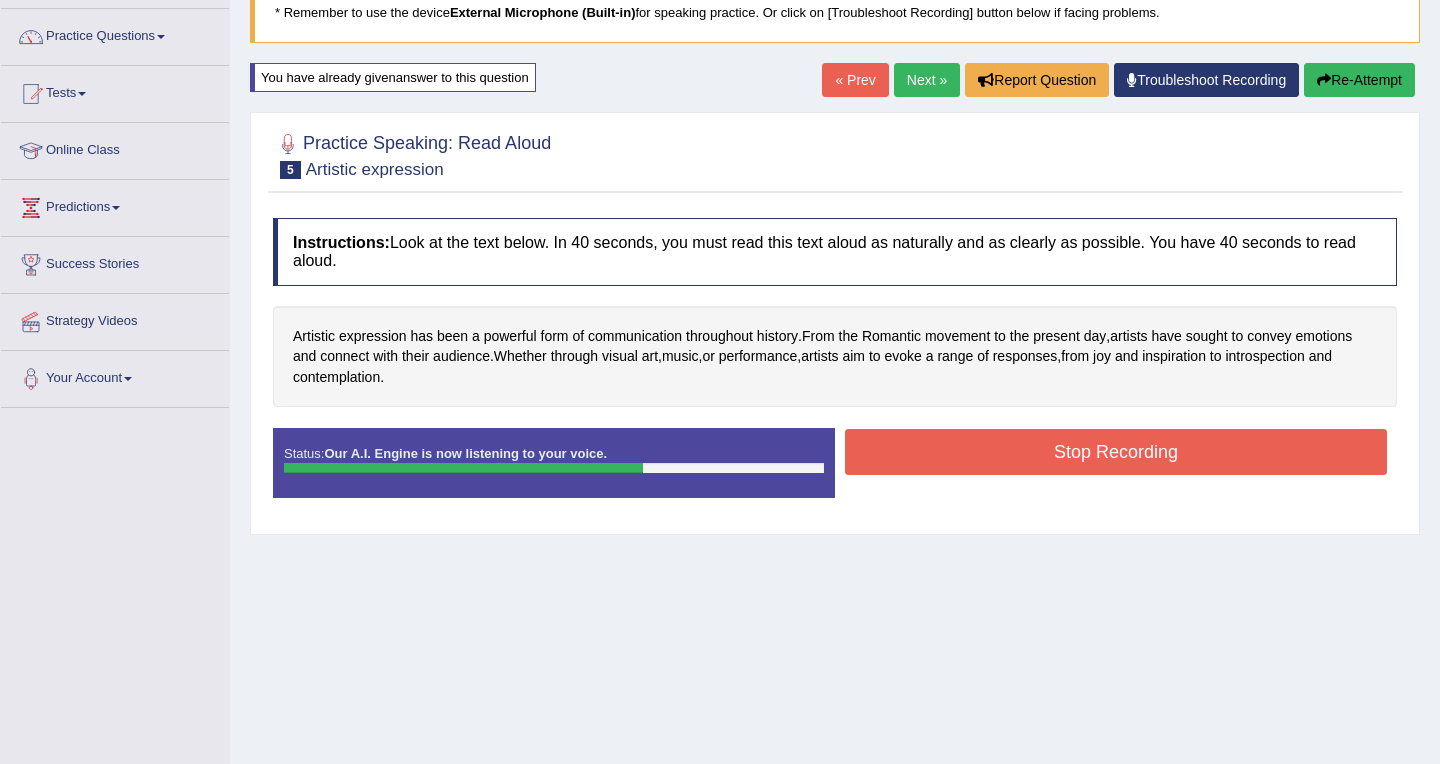 click at bounding box center [1324, 80] 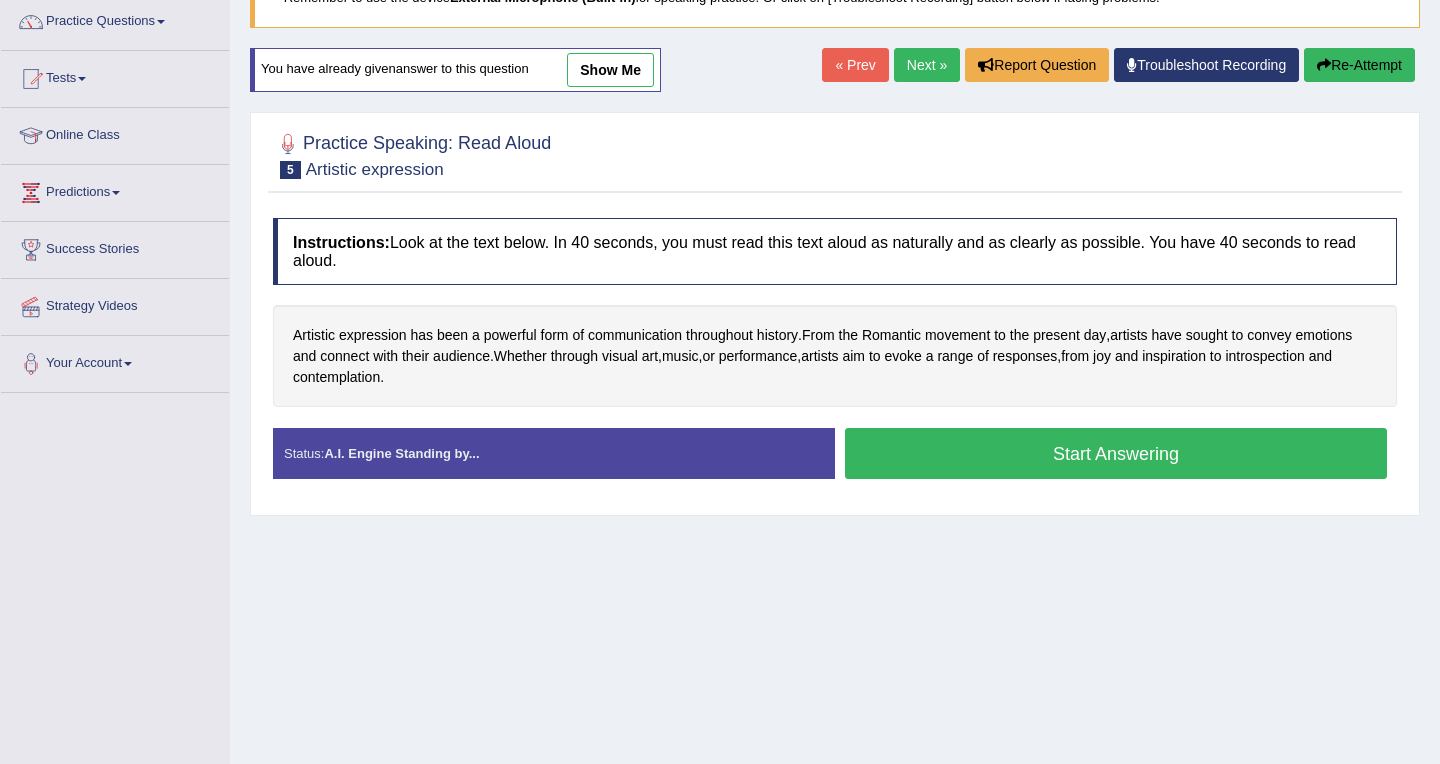 scroll, scrollTop: 162, scrollLeft: 0, axis: vertical 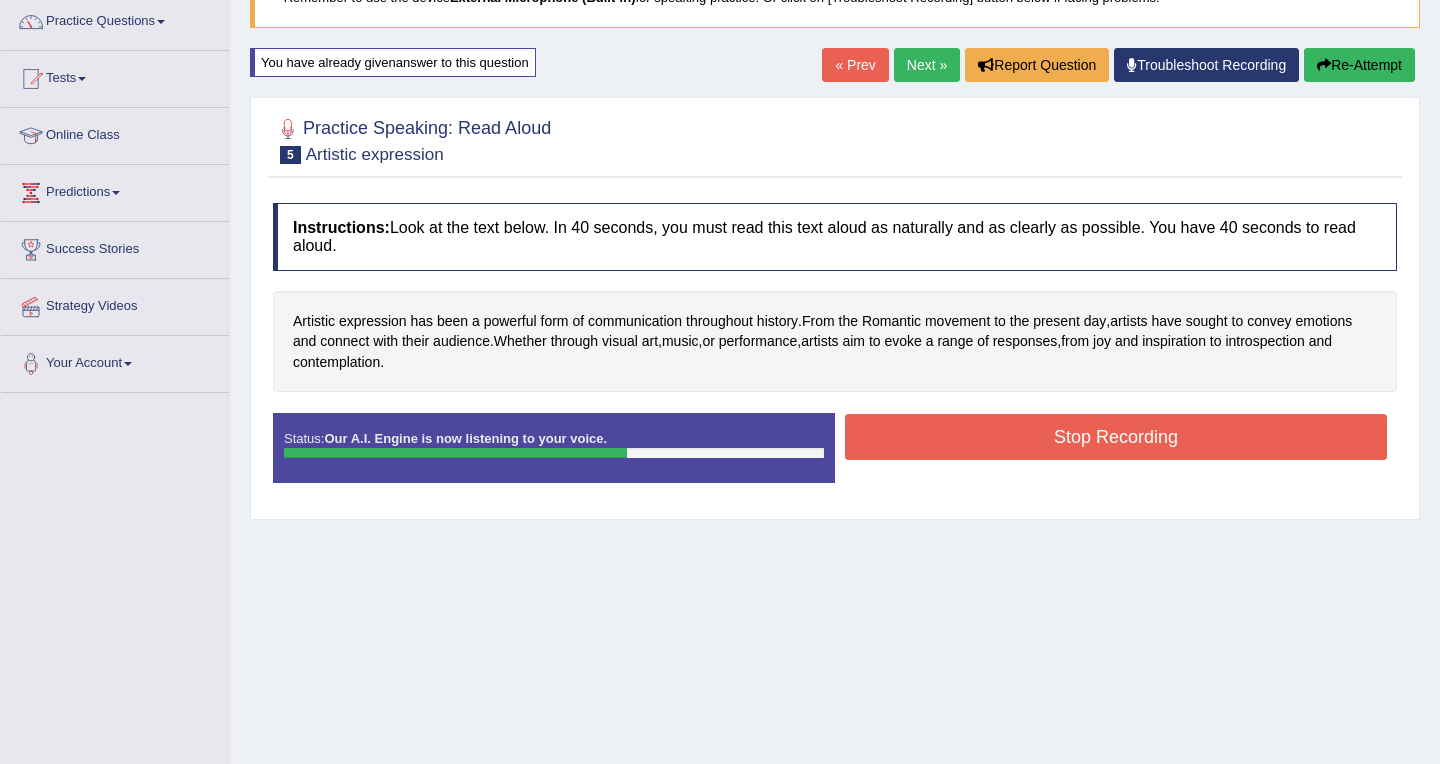 click on "Stop Recording" at bounding box center [1116, 437] 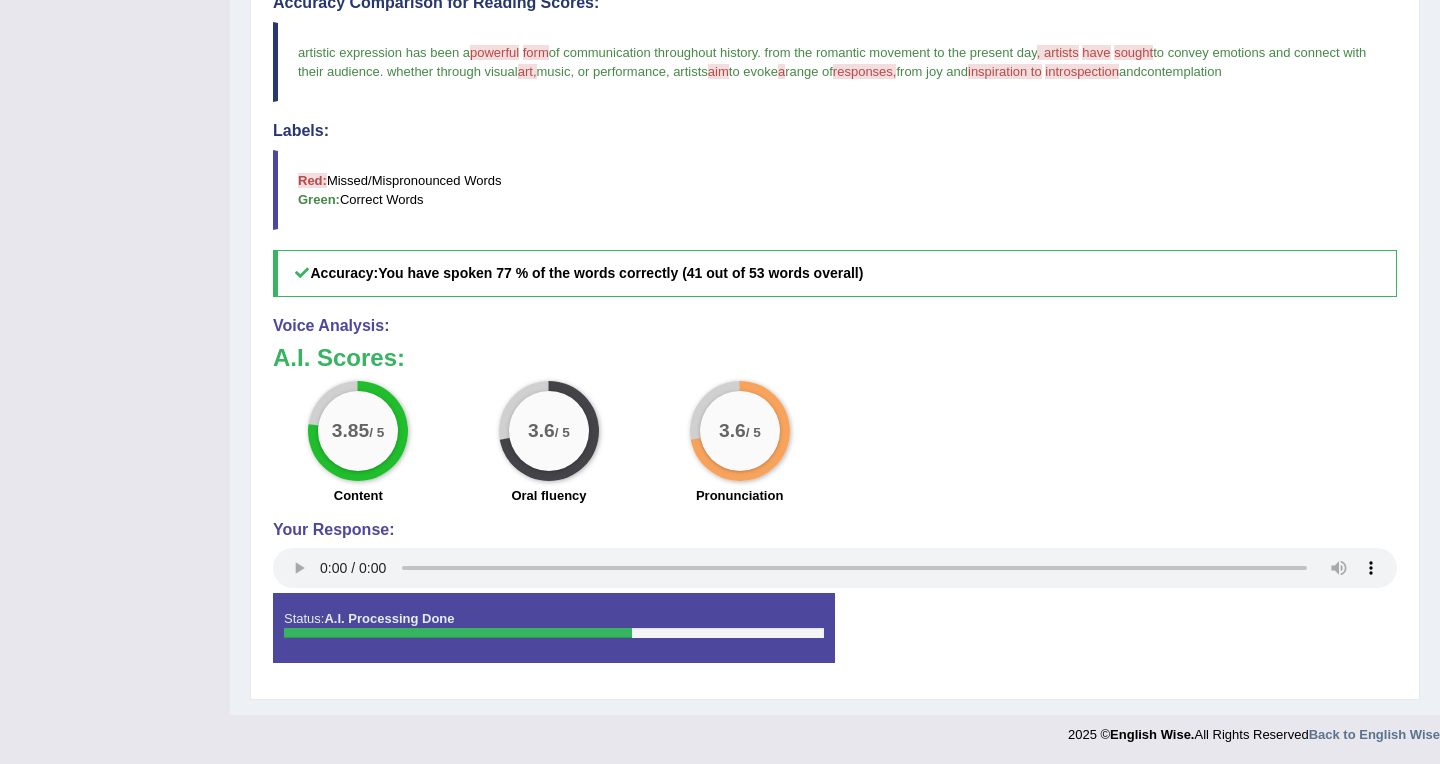 scroll, scrollTop: 0, scrollLeft: 0, axis: both 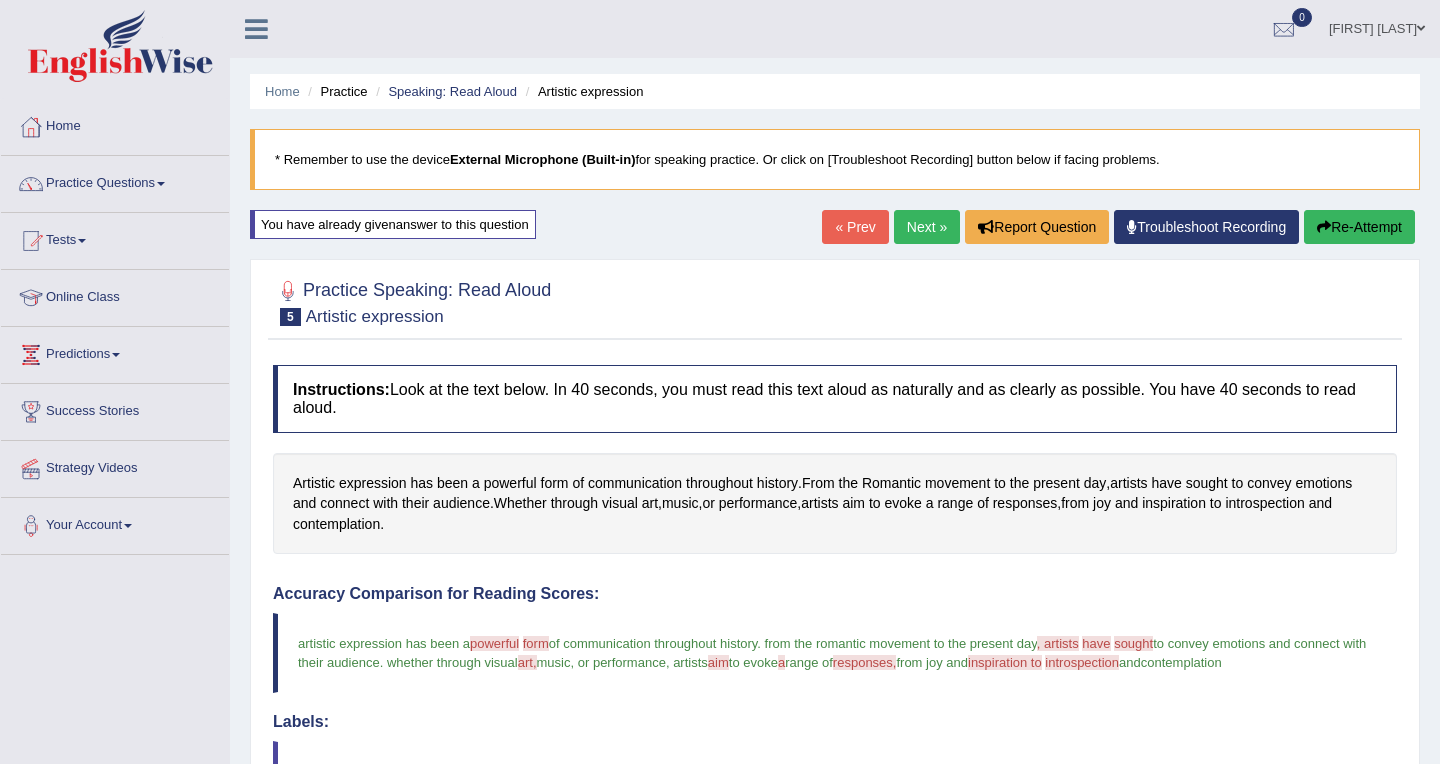 click on "Next »" at bounding box center (927, 227) 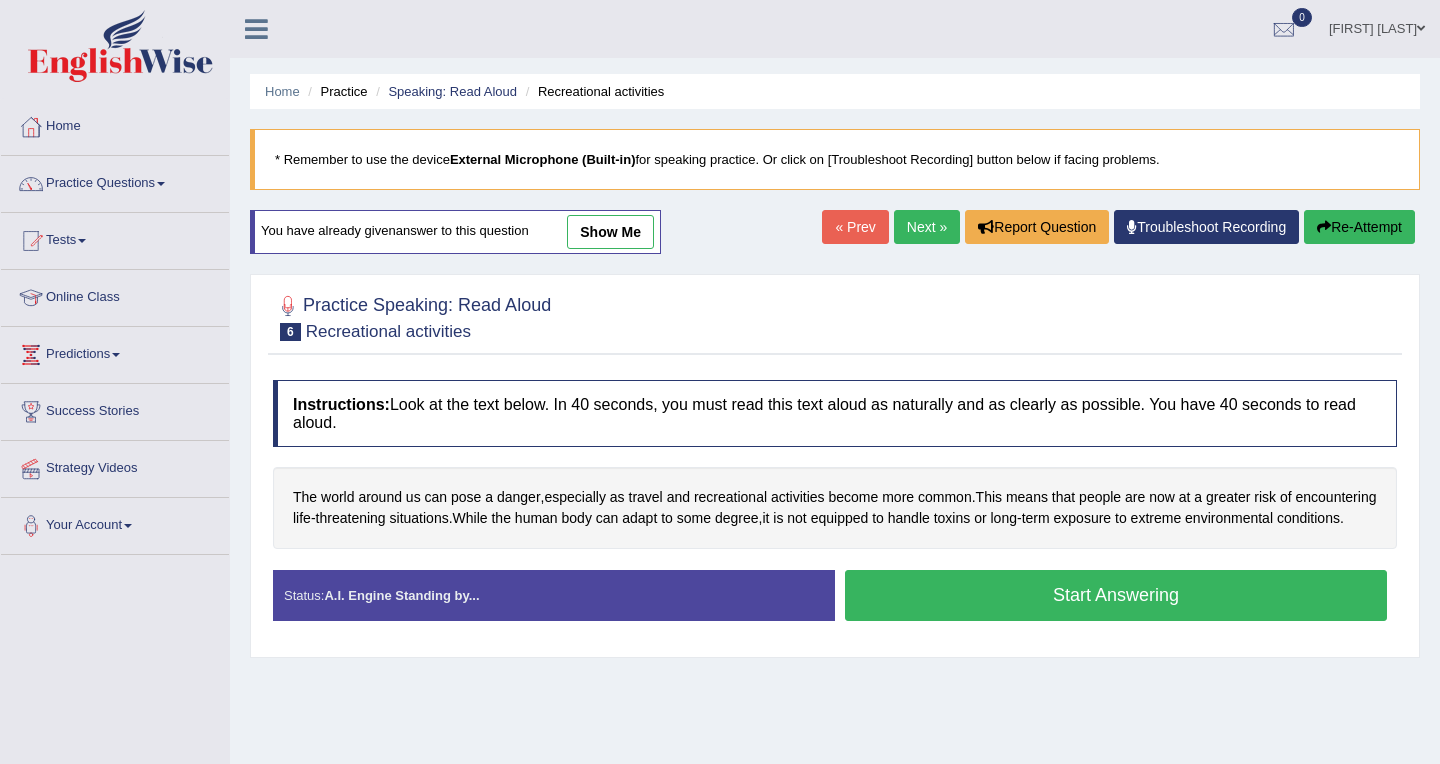 scroll, scrollTop: 215, scrollLeft: 0, axis: vertical 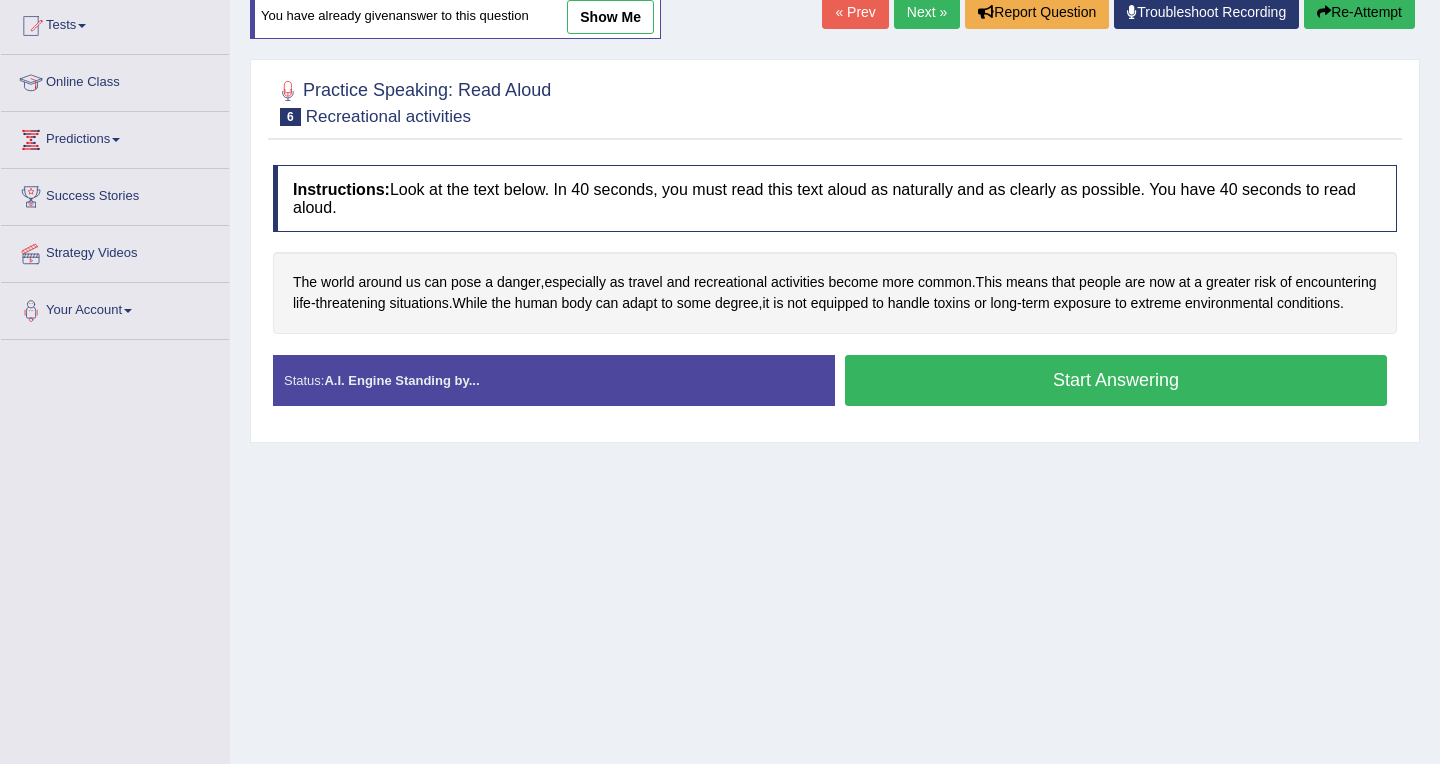 click on "Start Answering" at bounding box center [1116, 380] 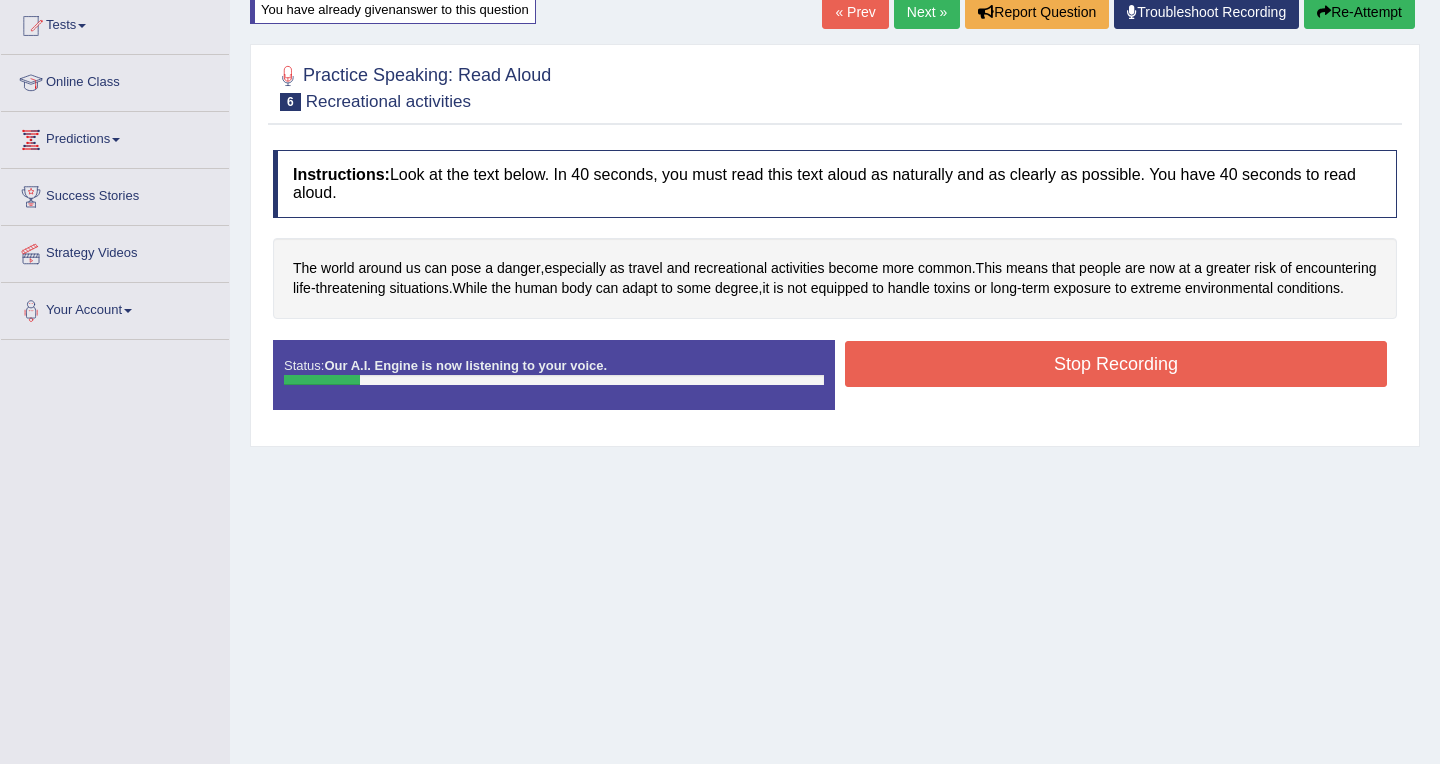 click on "Re-Attempt" at bounding box center [1359, 12] 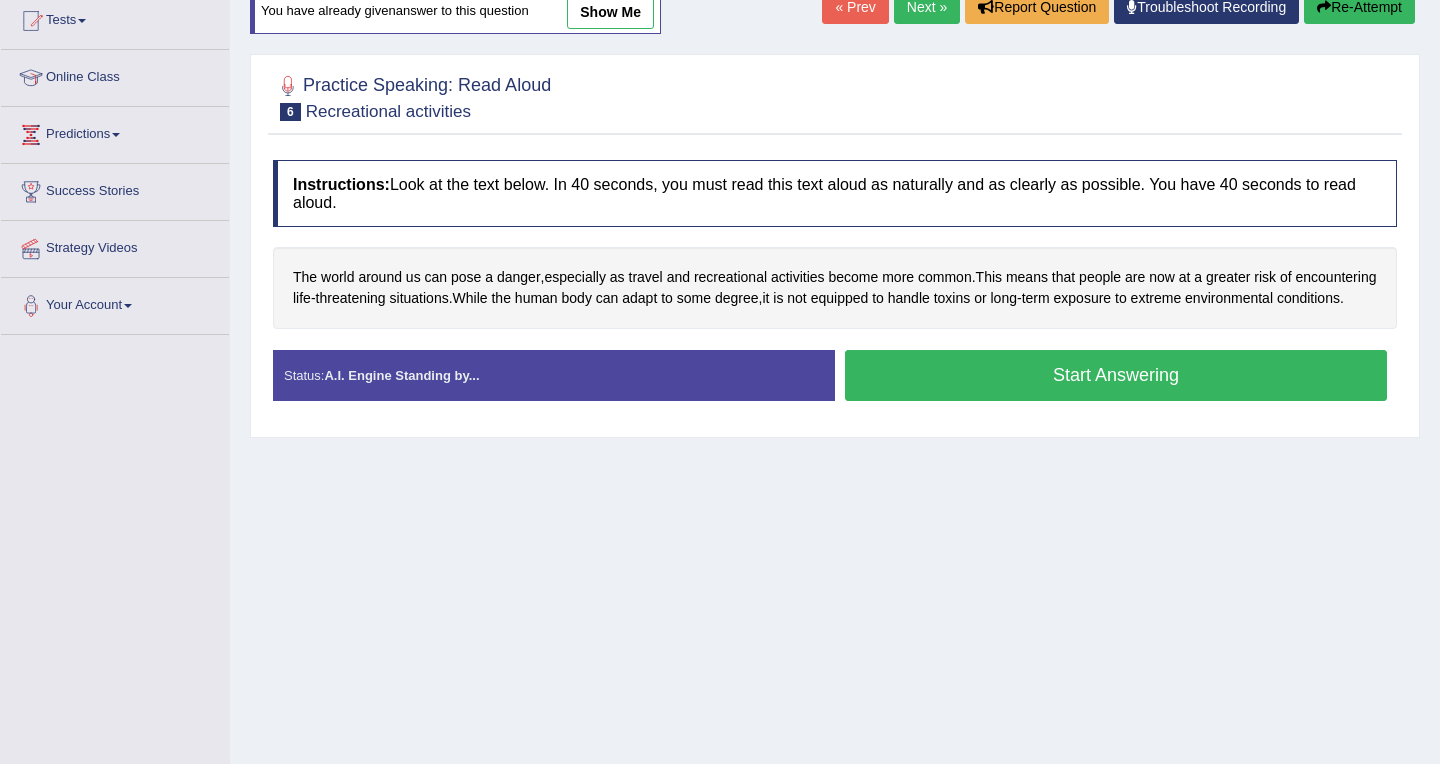 scroll, scrollTop: 220, scrollLeft: 0, axis: vertical 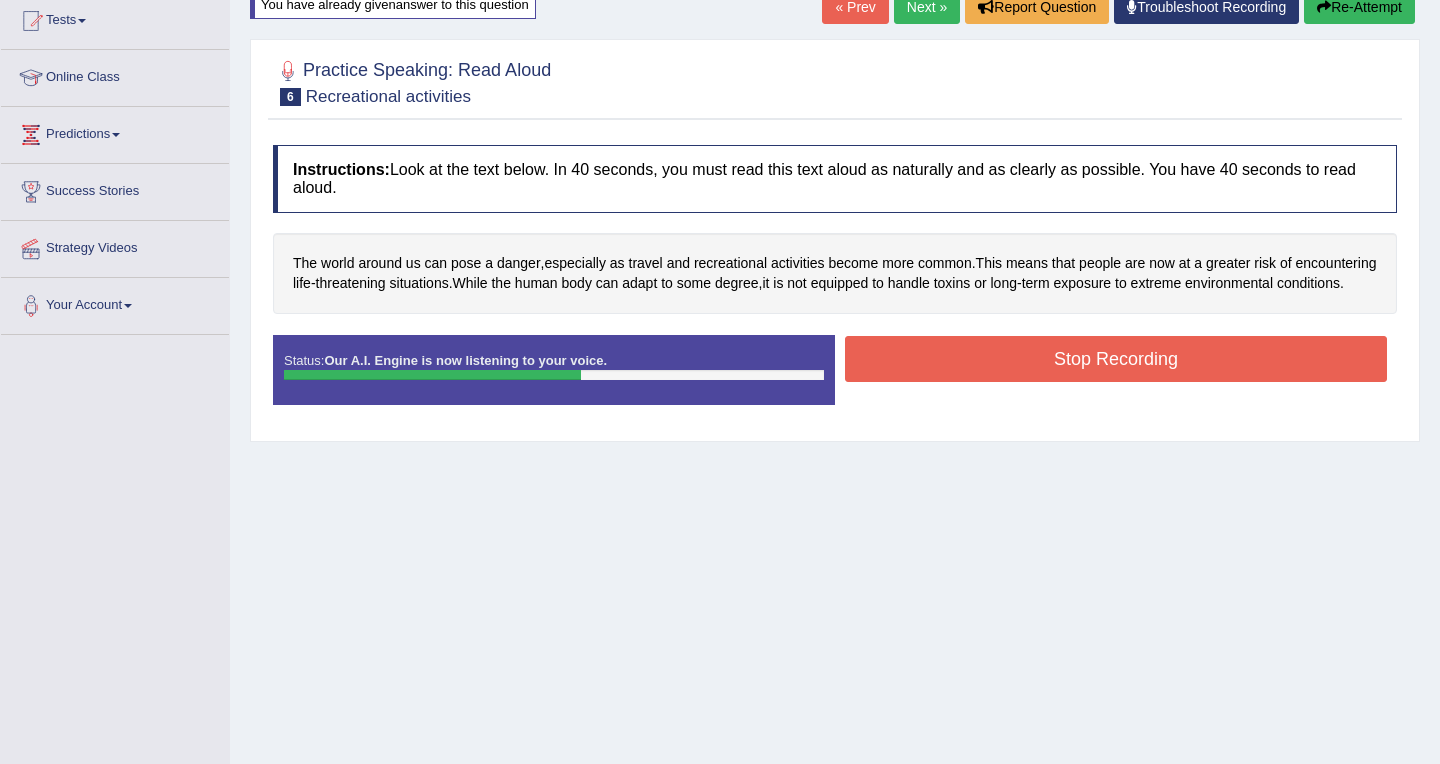 click on "Stop Recording" at bounding box center (1116, 359) 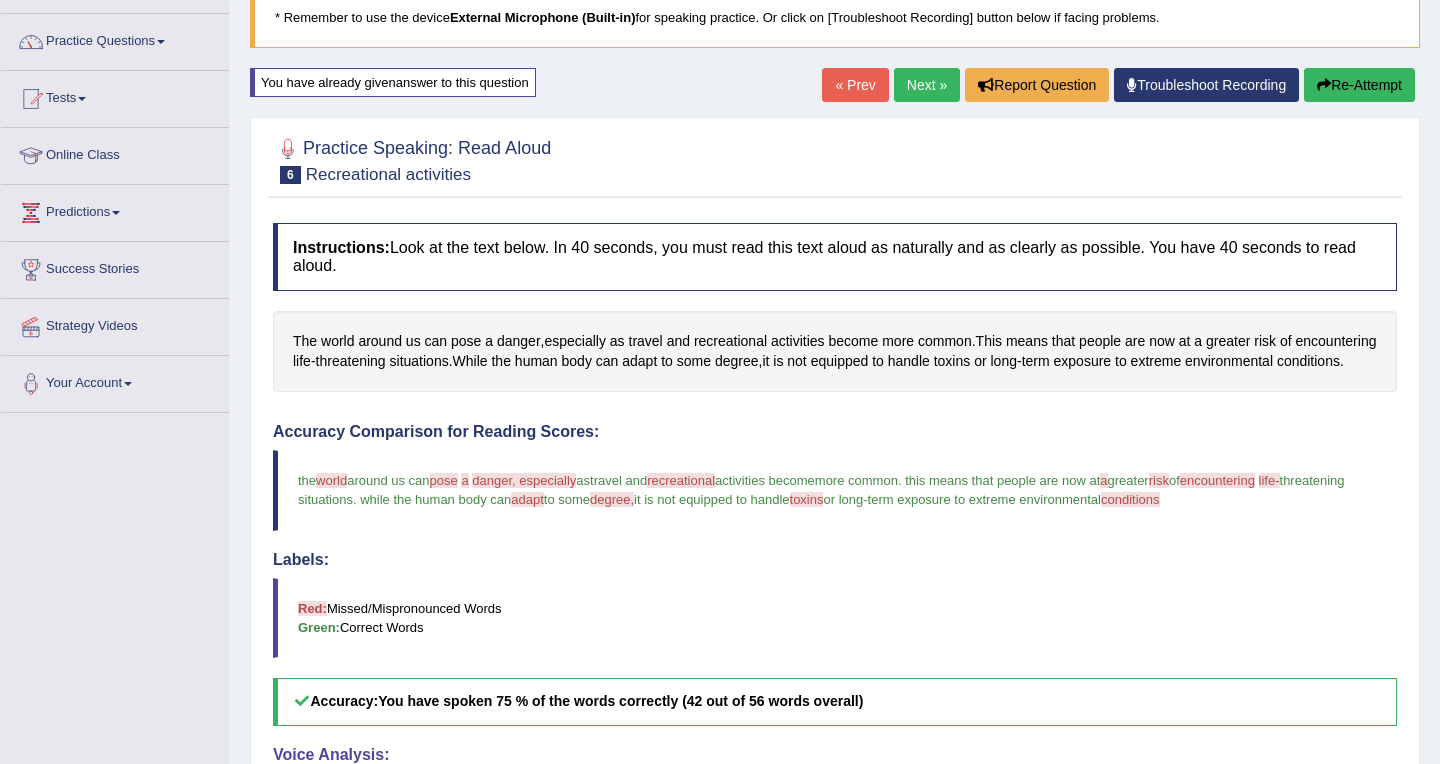 scroll, scrollTop: 98, scrollLeft: 0, axis: vertical 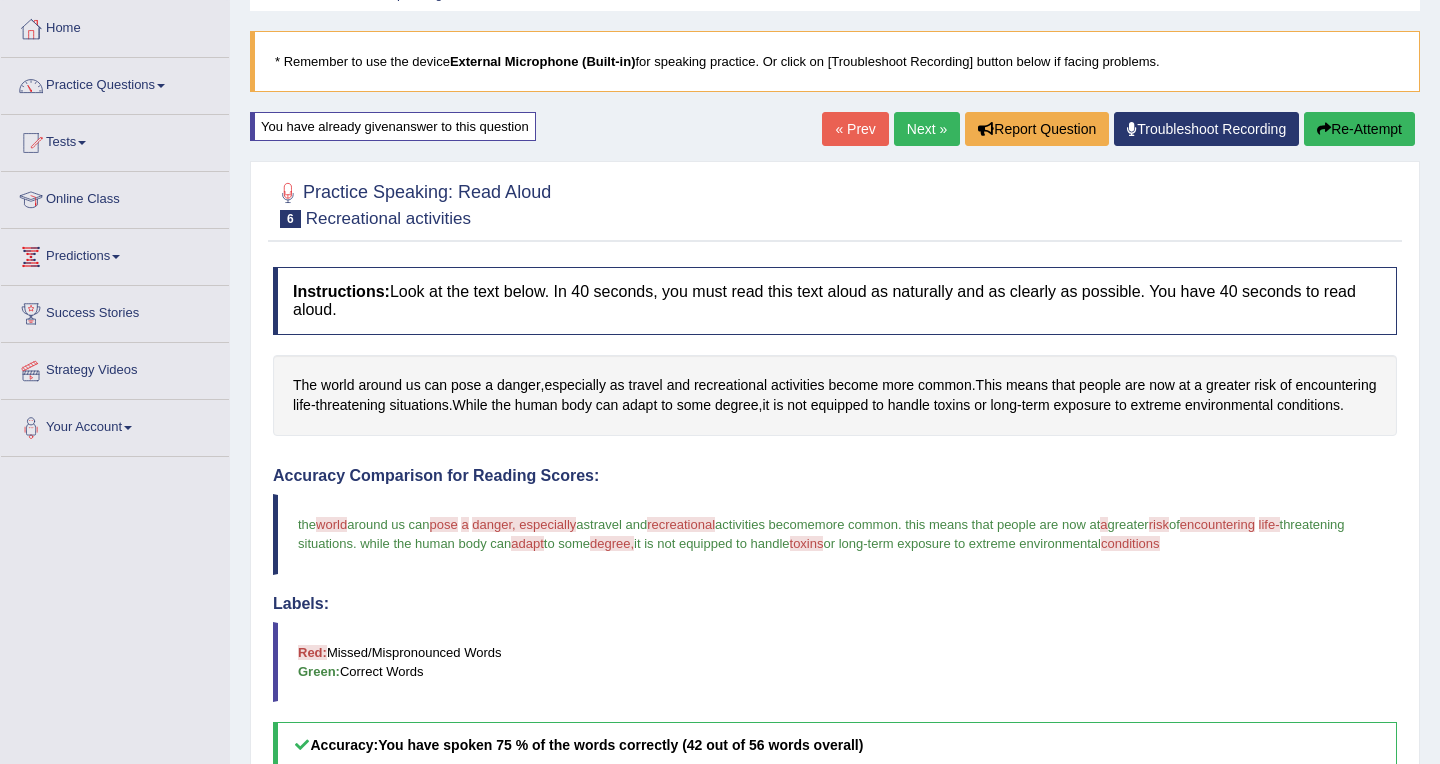 click on "Next »" at bounding box center [927, 129] 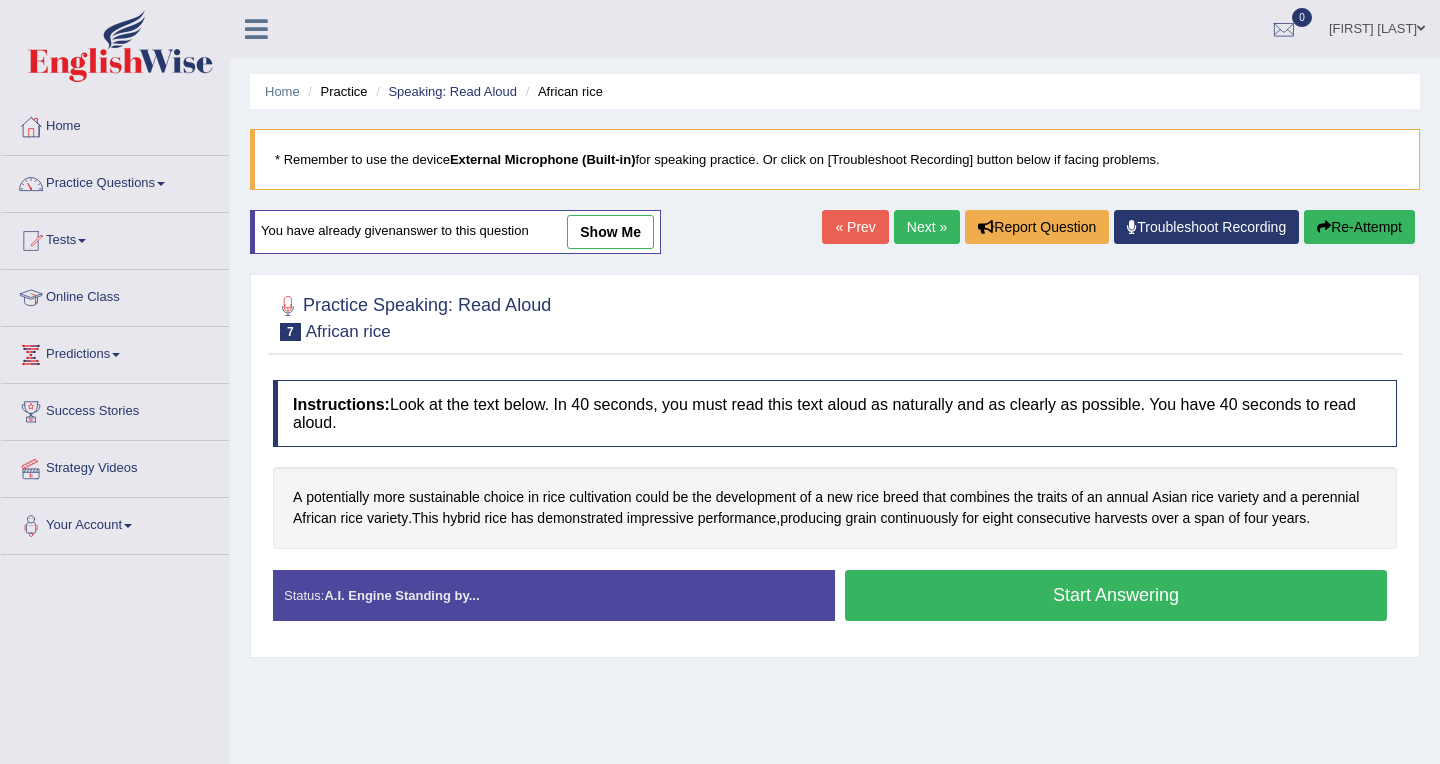 scroll, scrollTop: 286, scrollLeft: 0, axis: vertical 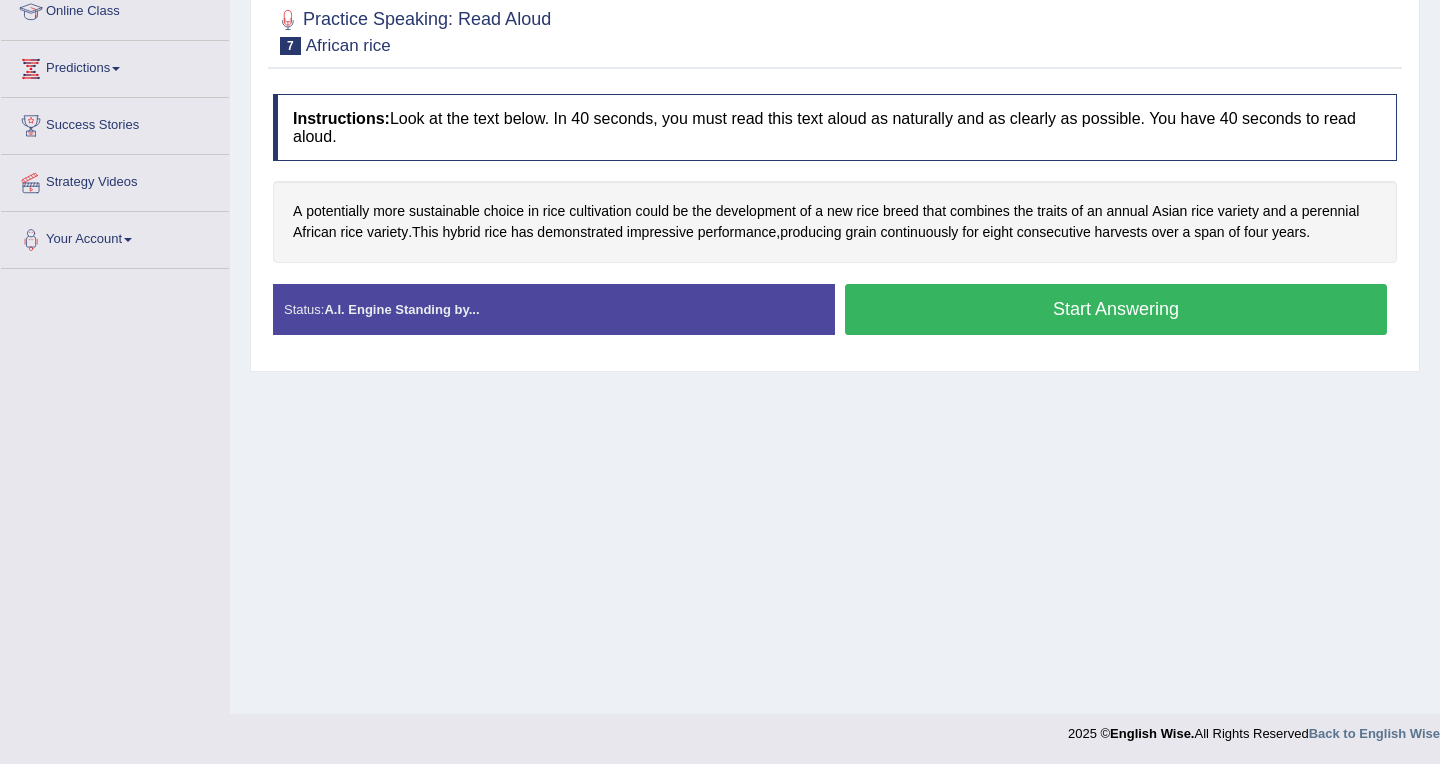 click on "Start Answering" at bounding box center (1116, 309) 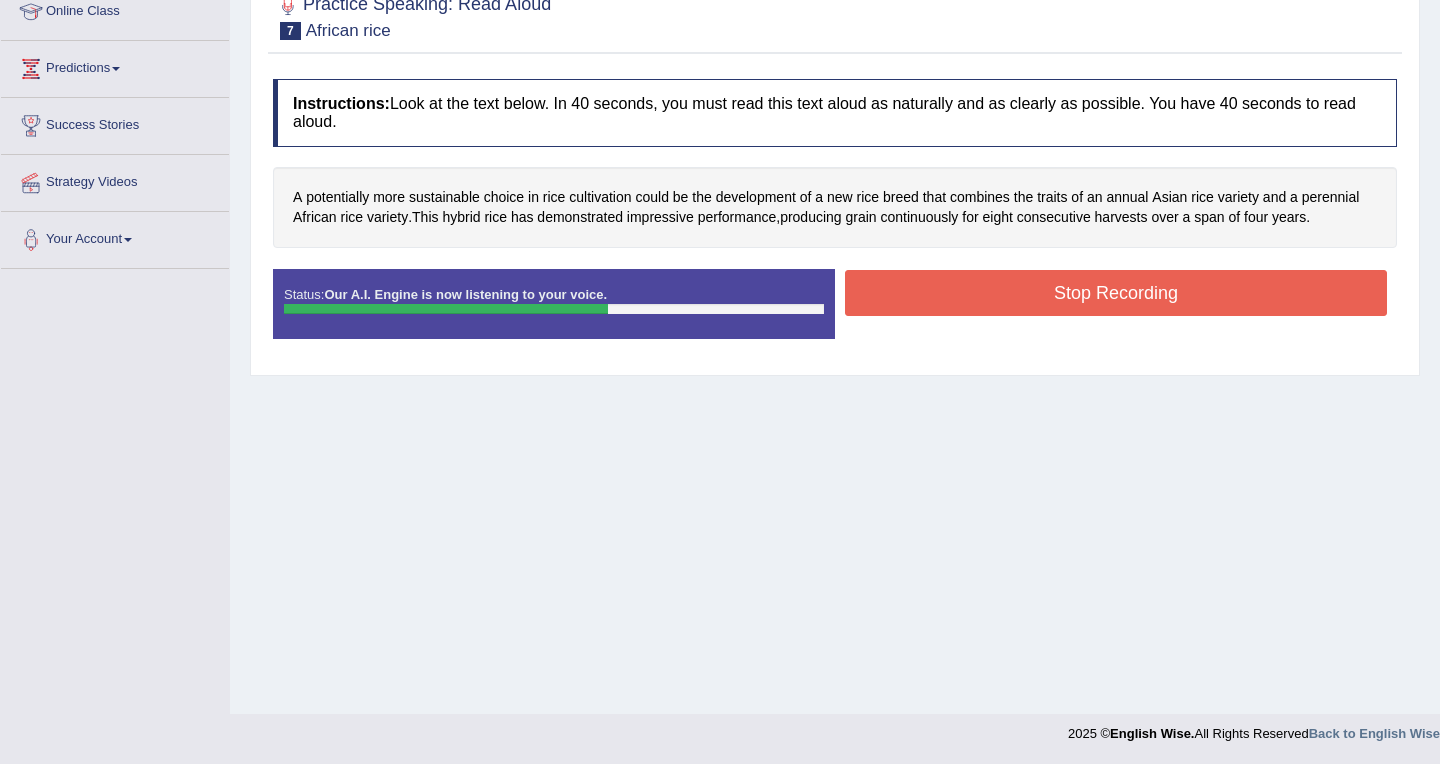 click on "Stop Recording" at bounding box center [1116, 293] 